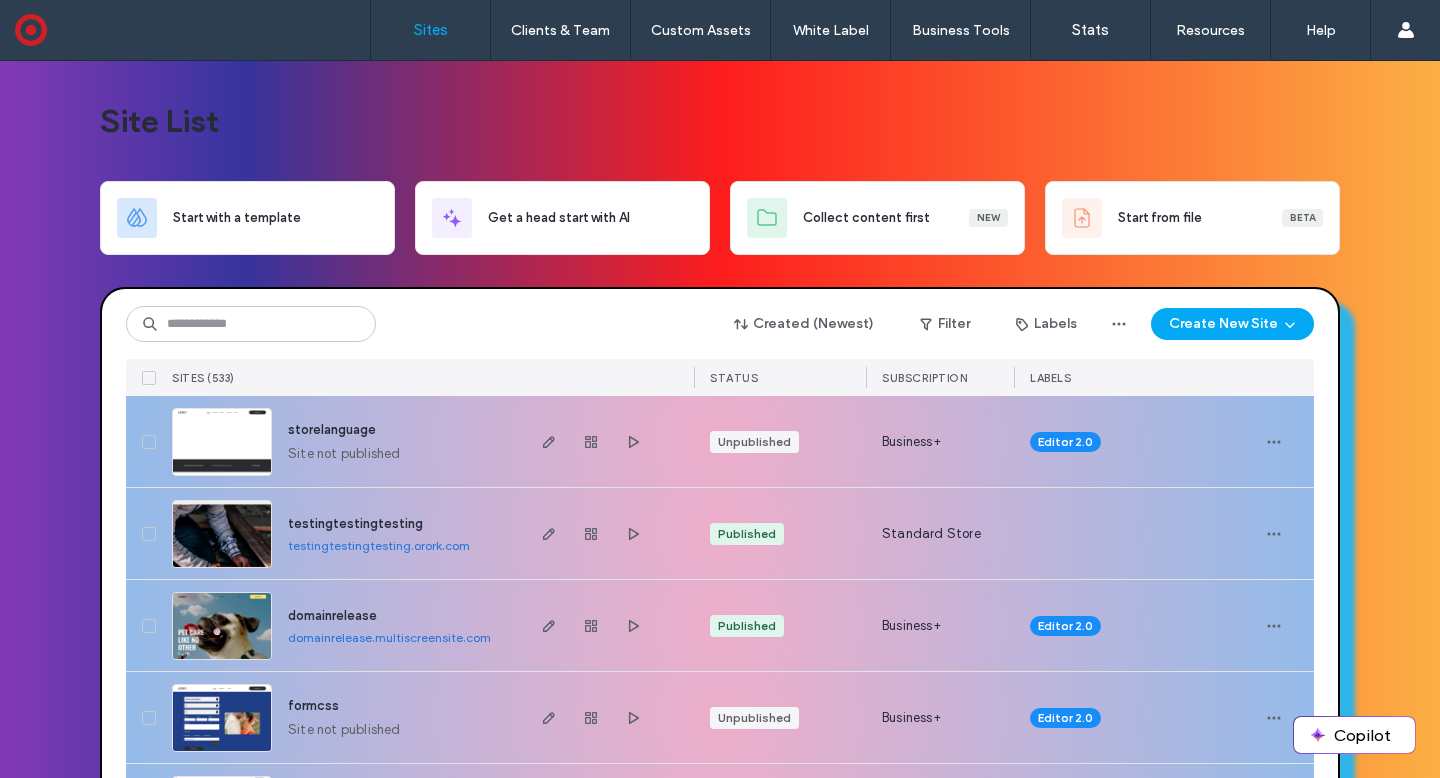 scroll, scrollTop: 0, scrollLeft: 0, axis: both 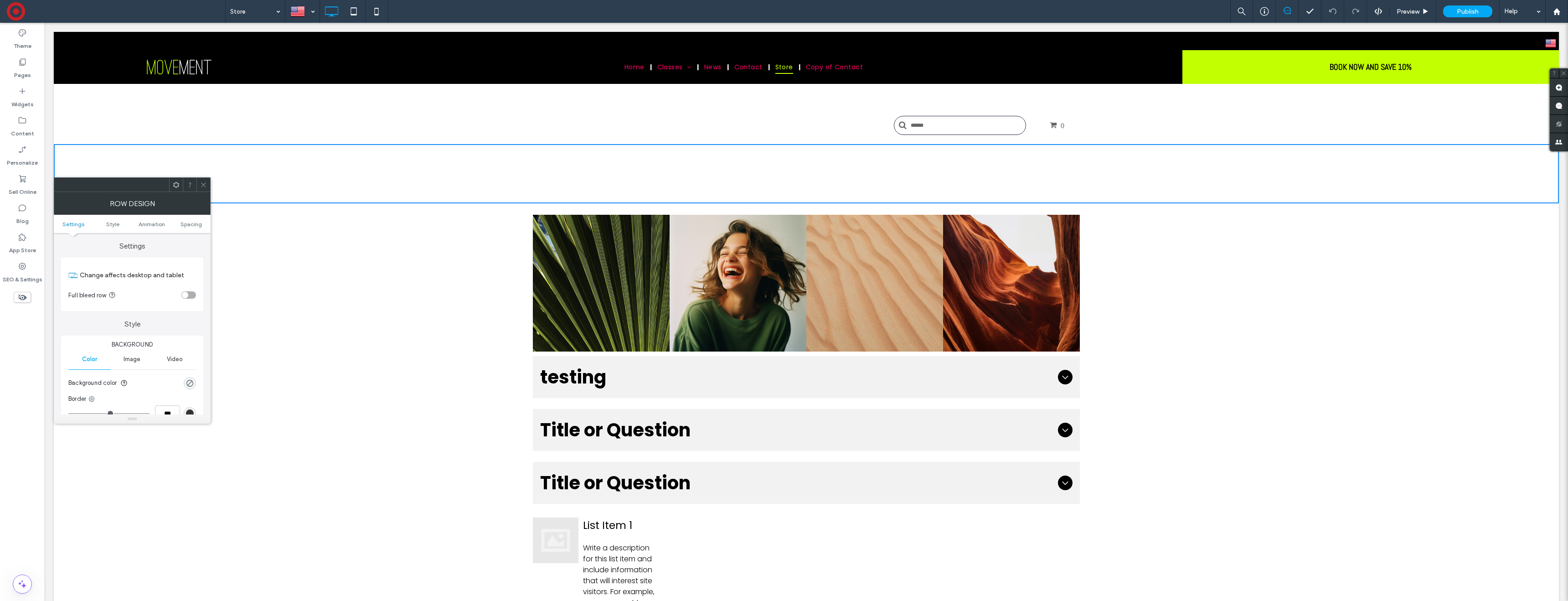 click on "Image" at bounding box center [132, 359] 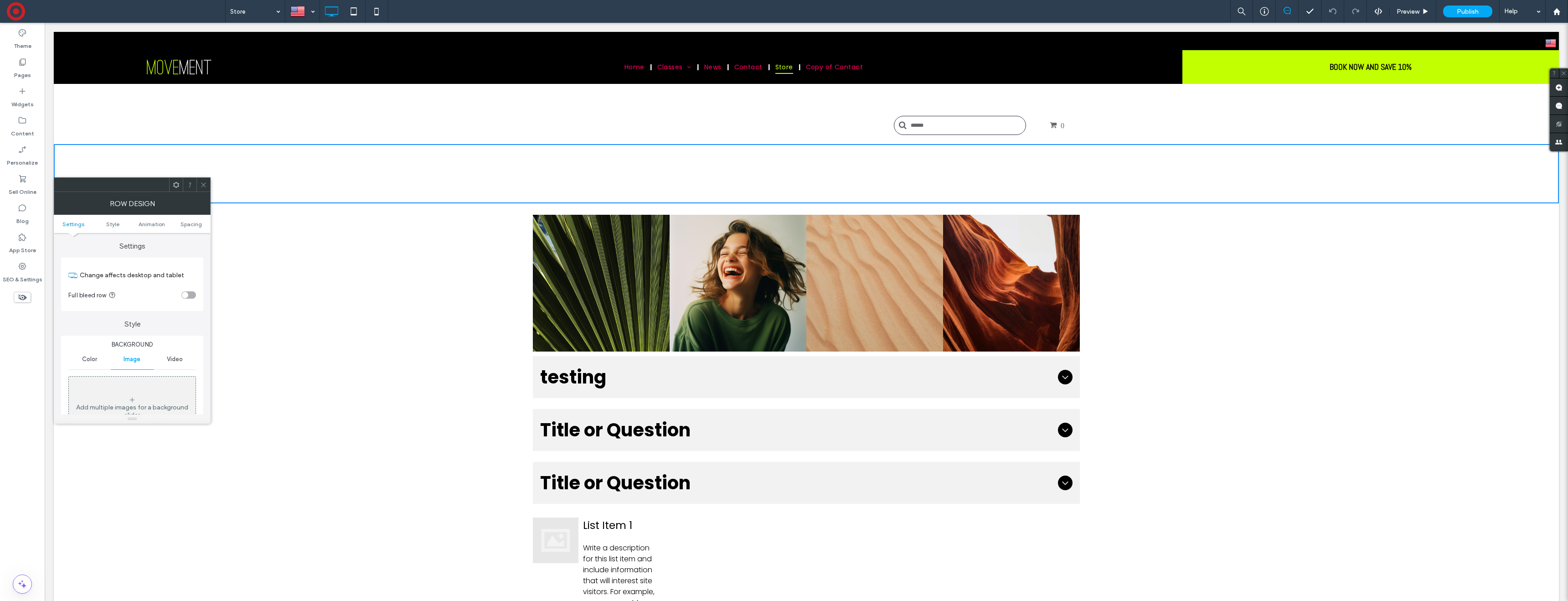 click on "Add multiple images for a background slider" at bounding box center [132, 408] 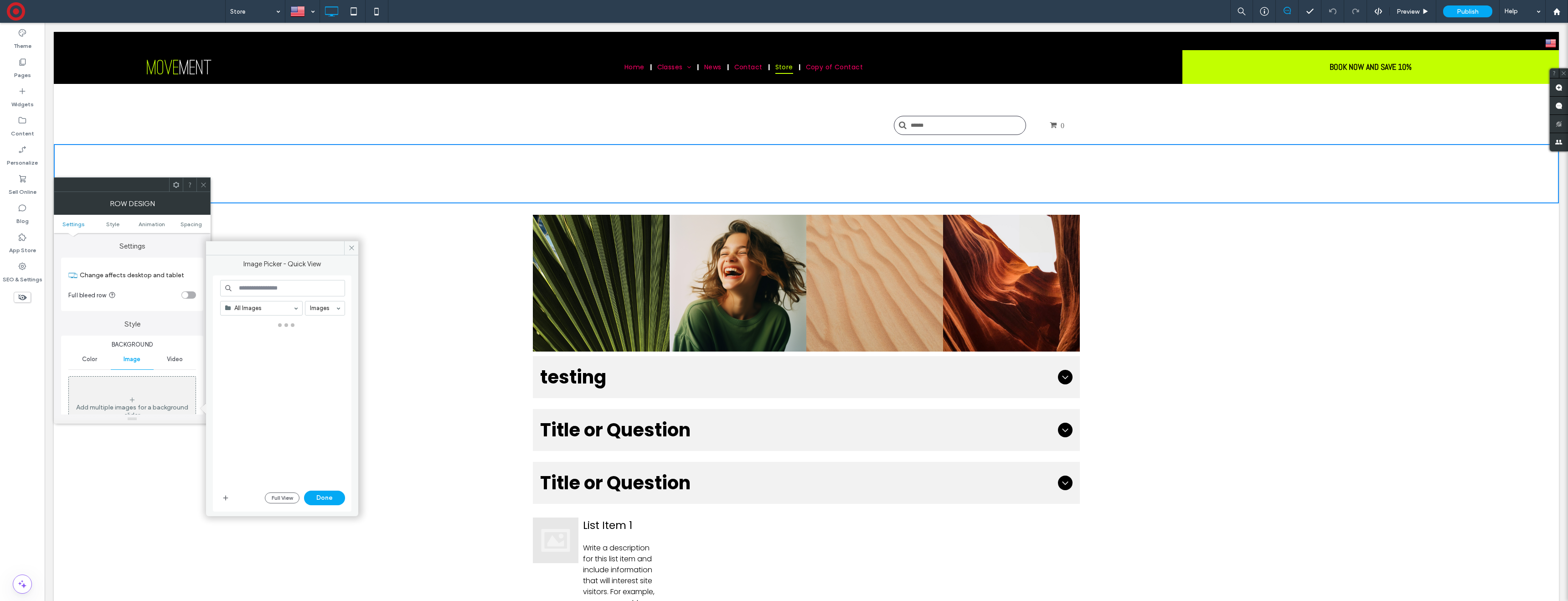 scroll, scrollTop: 56, scrollLeft: 0, axis: vertical 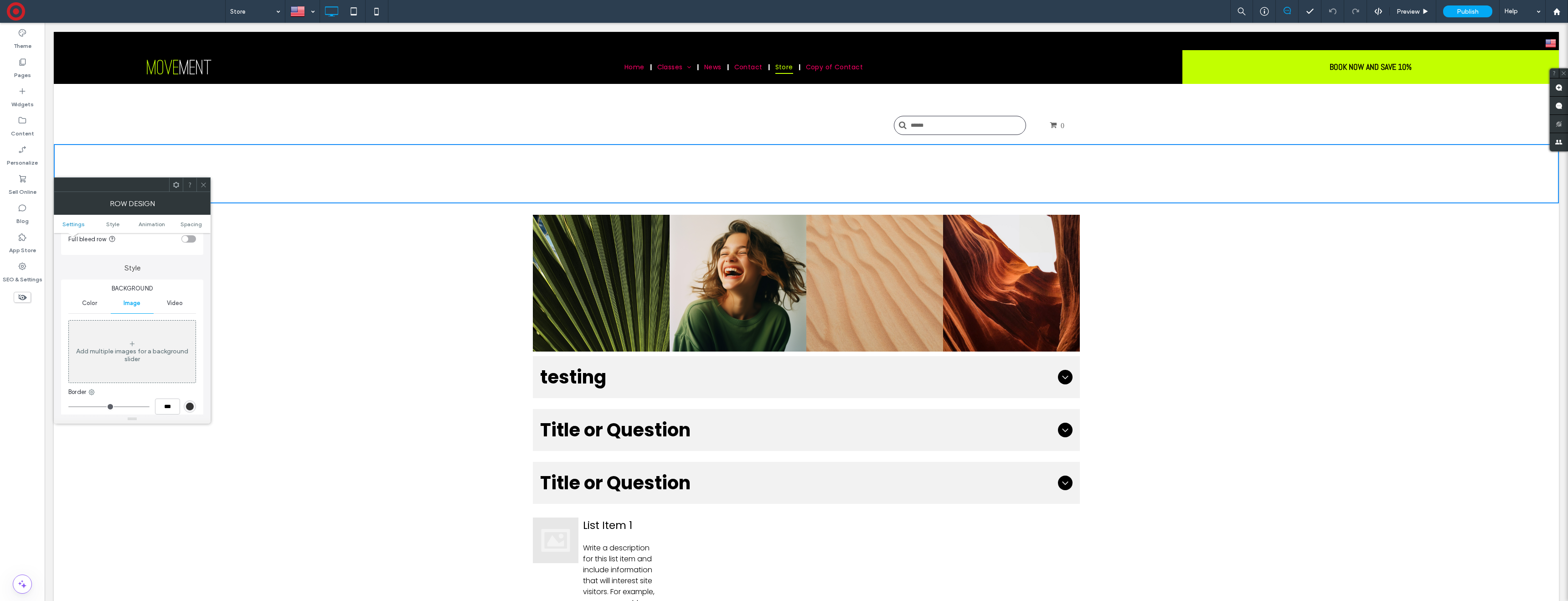 click on "Add multiple images for a background slider" at bounding box center [132, 352] 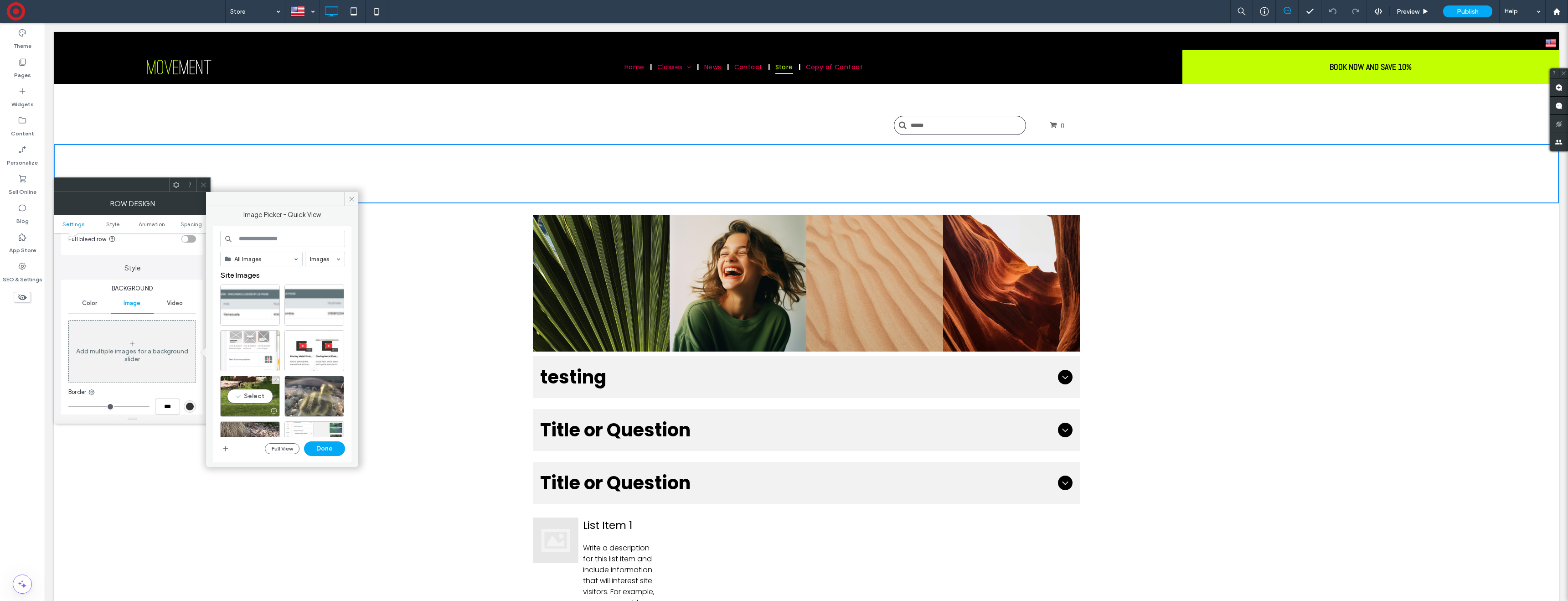 drag, startPoint x: 248, startPoint y: 397, endPoint x: 141, endPoint y: 361, distance: 112.89376 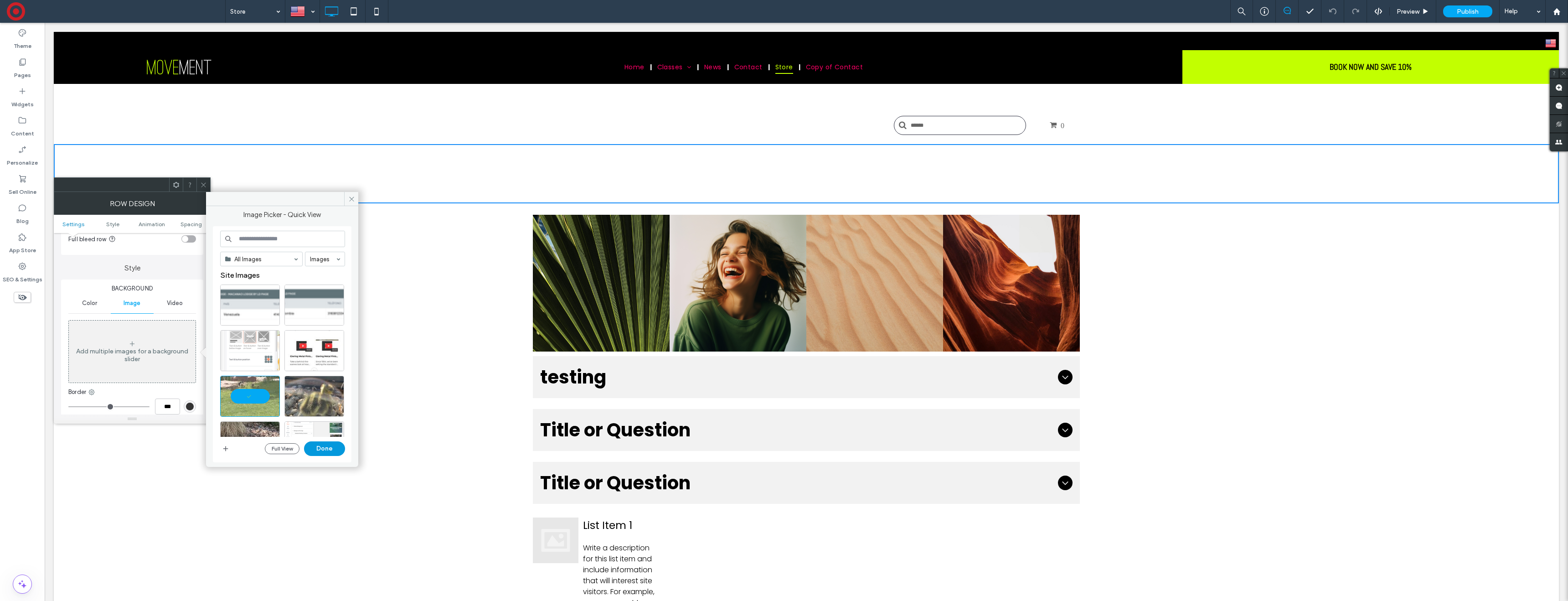 click on "Done" at bounding box center (325, 449) 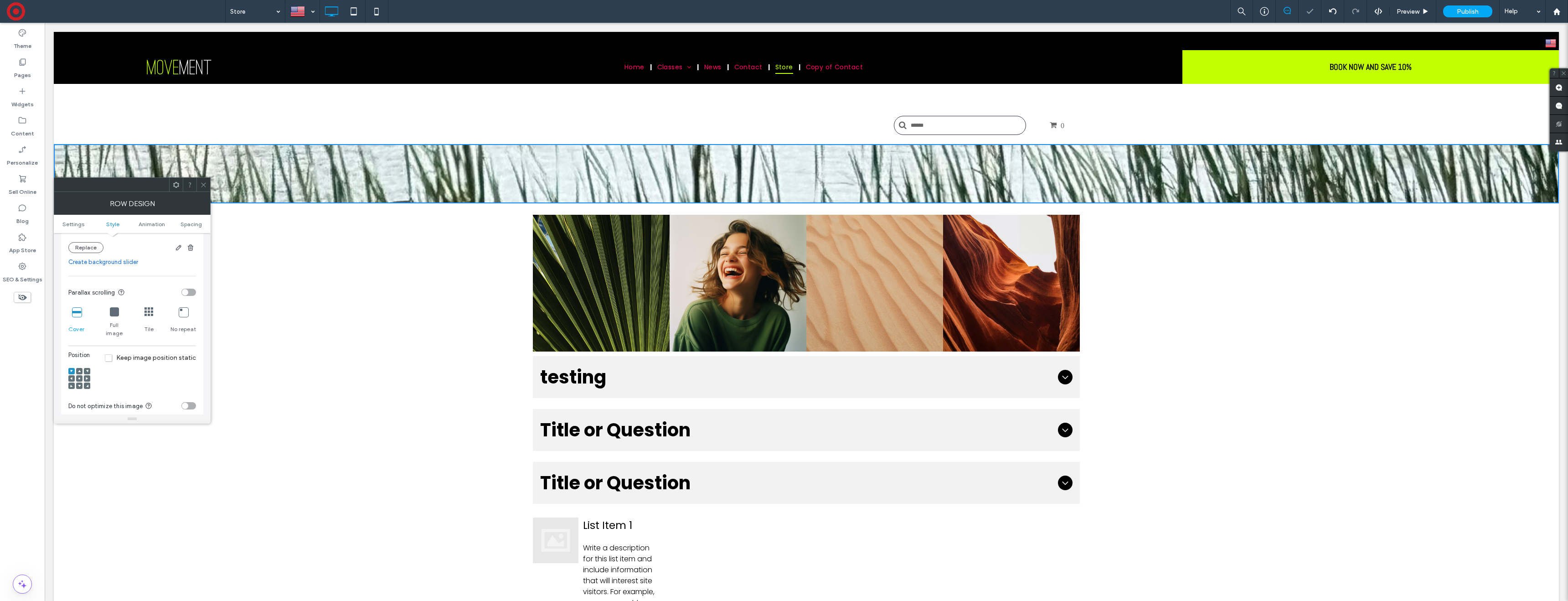 scroll, scrollTop: 269, scrollLeft: 0, axis: vertical 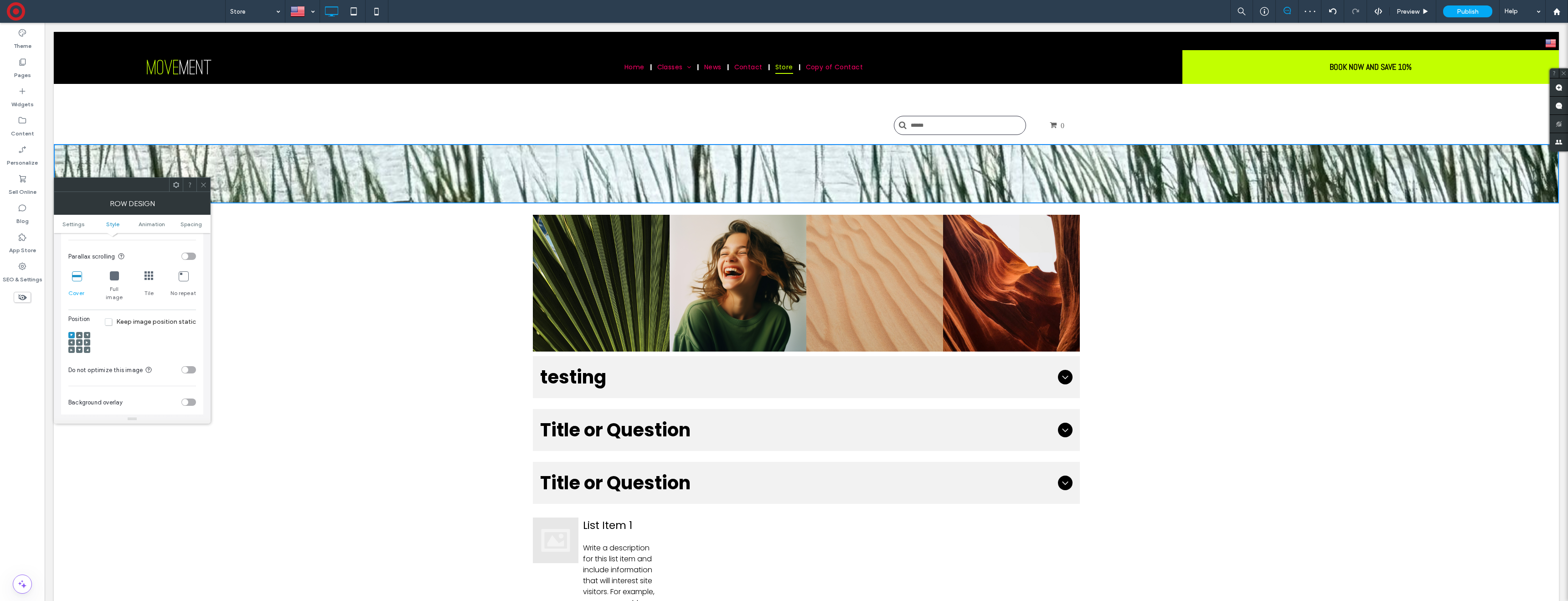click 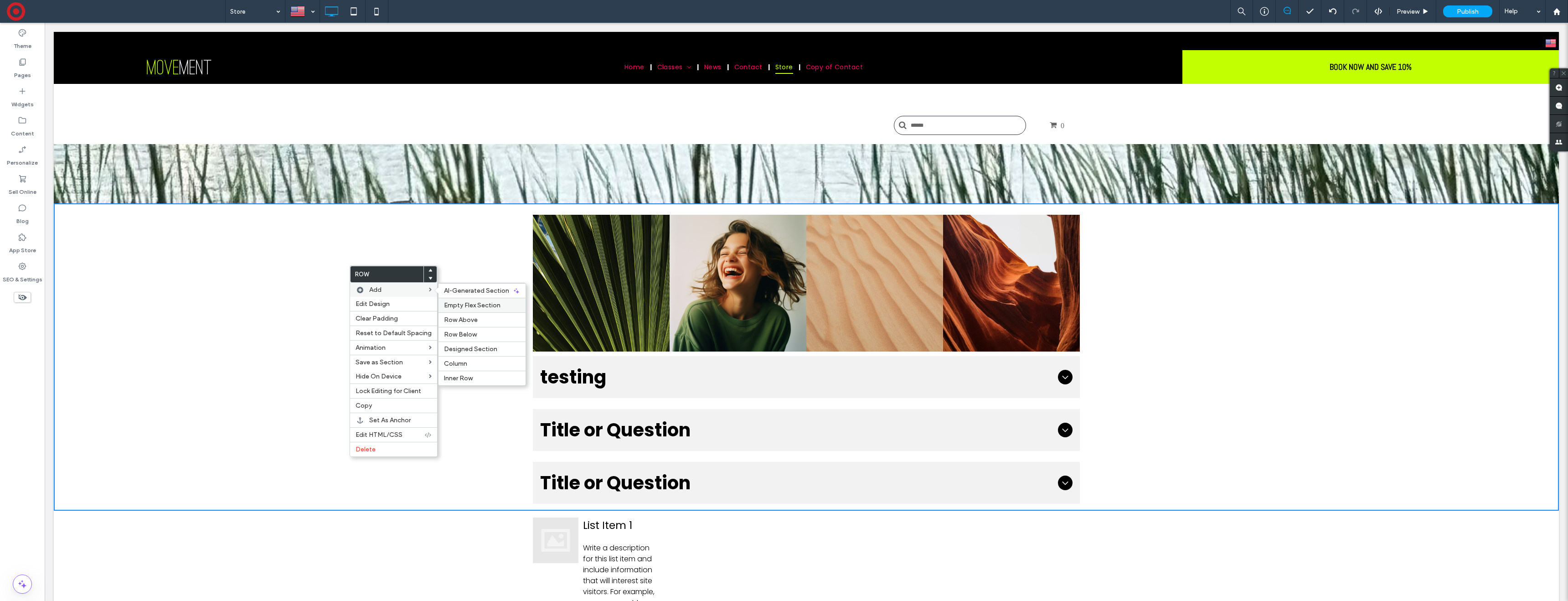 click on "Empty Flex Section" at bounding box center (472, 305) 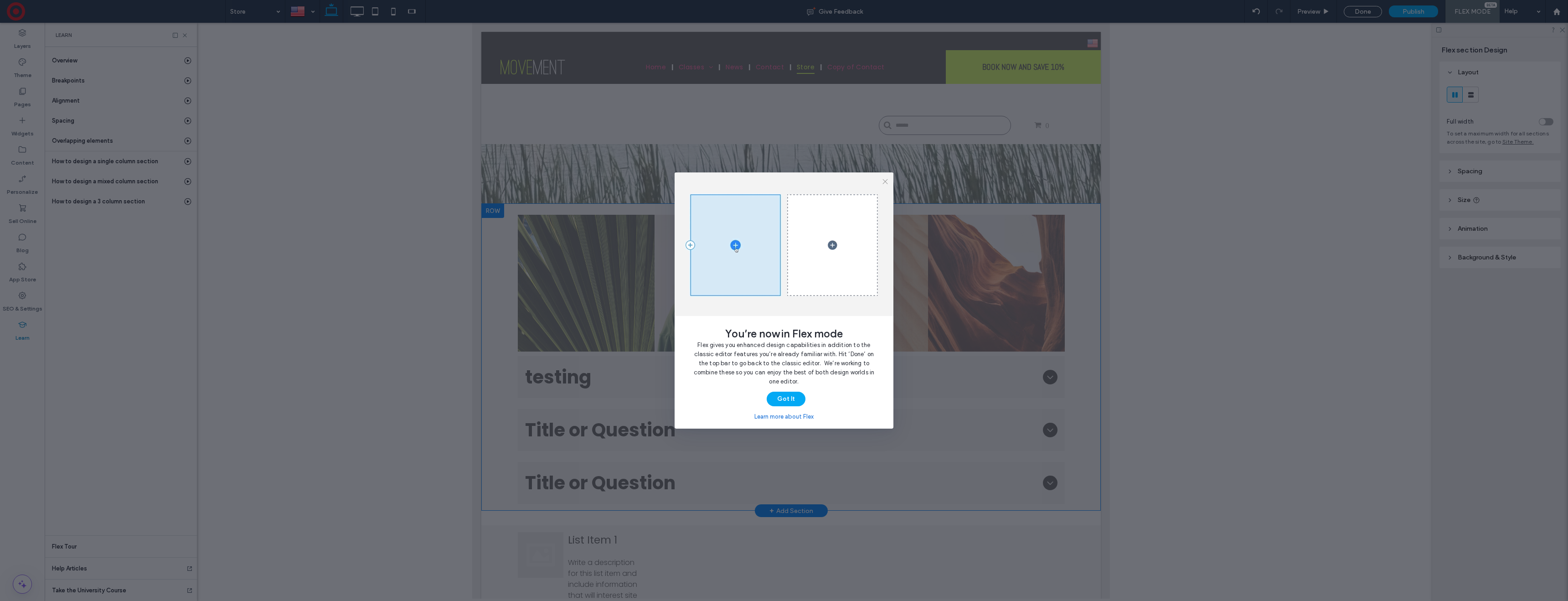 scroll, scrollTop: 0, scrollLeft: 0, axis: both 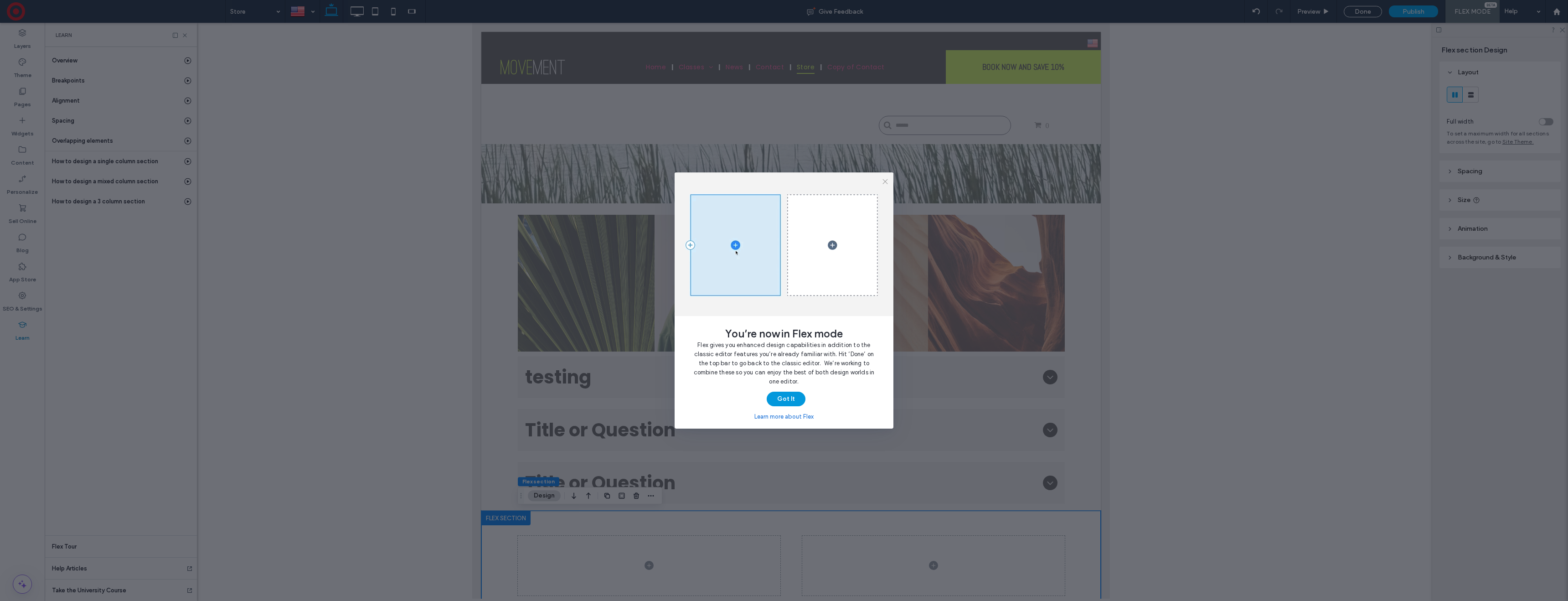 click on "Got It" at bounding box center (786, 399) 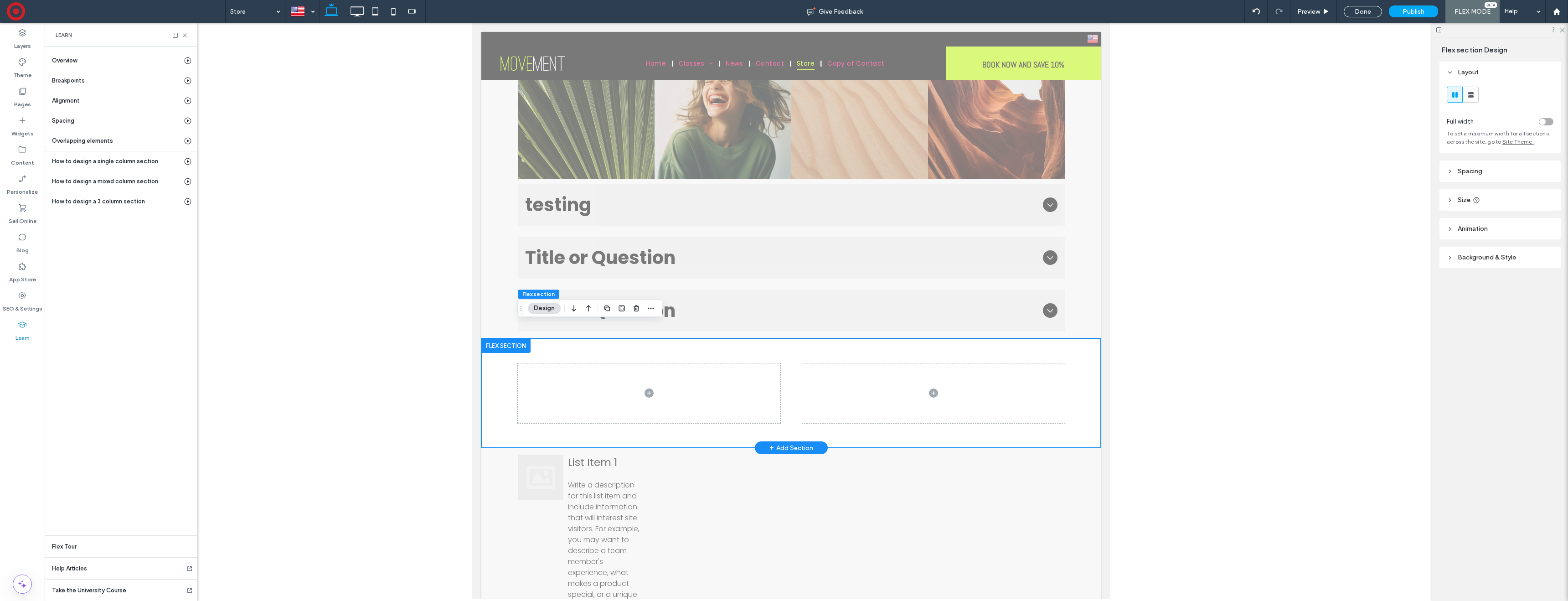 scroll, scrollTop: 194, scrollLeft: 0, axis: vertical 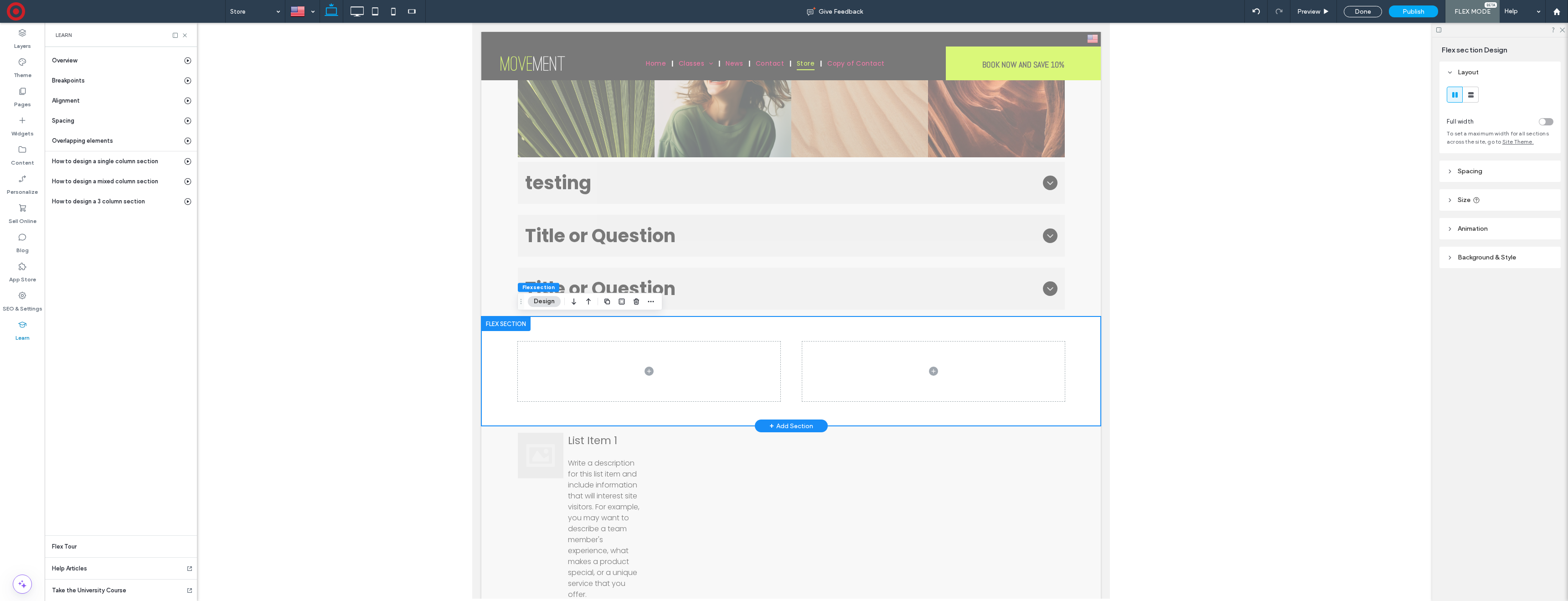 click at bounding box center (791, 371) 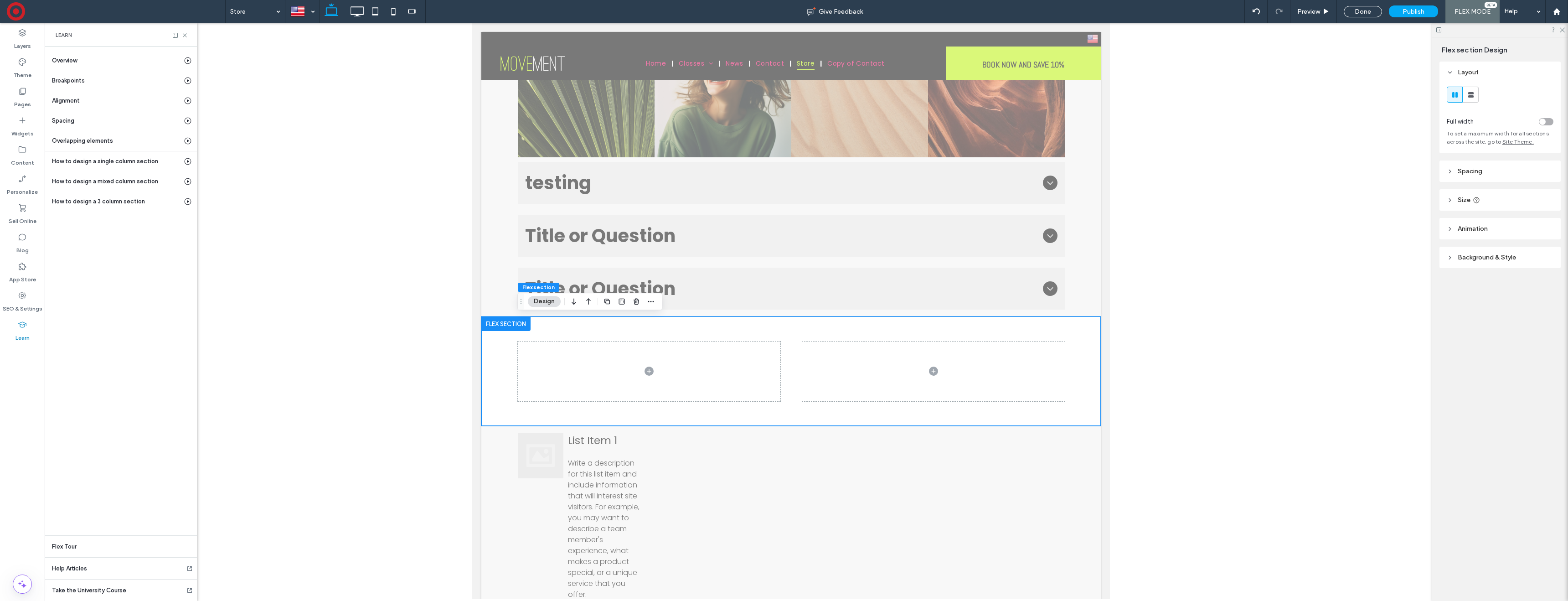 click on "Background & Style" at bounding box center (1487, 257) 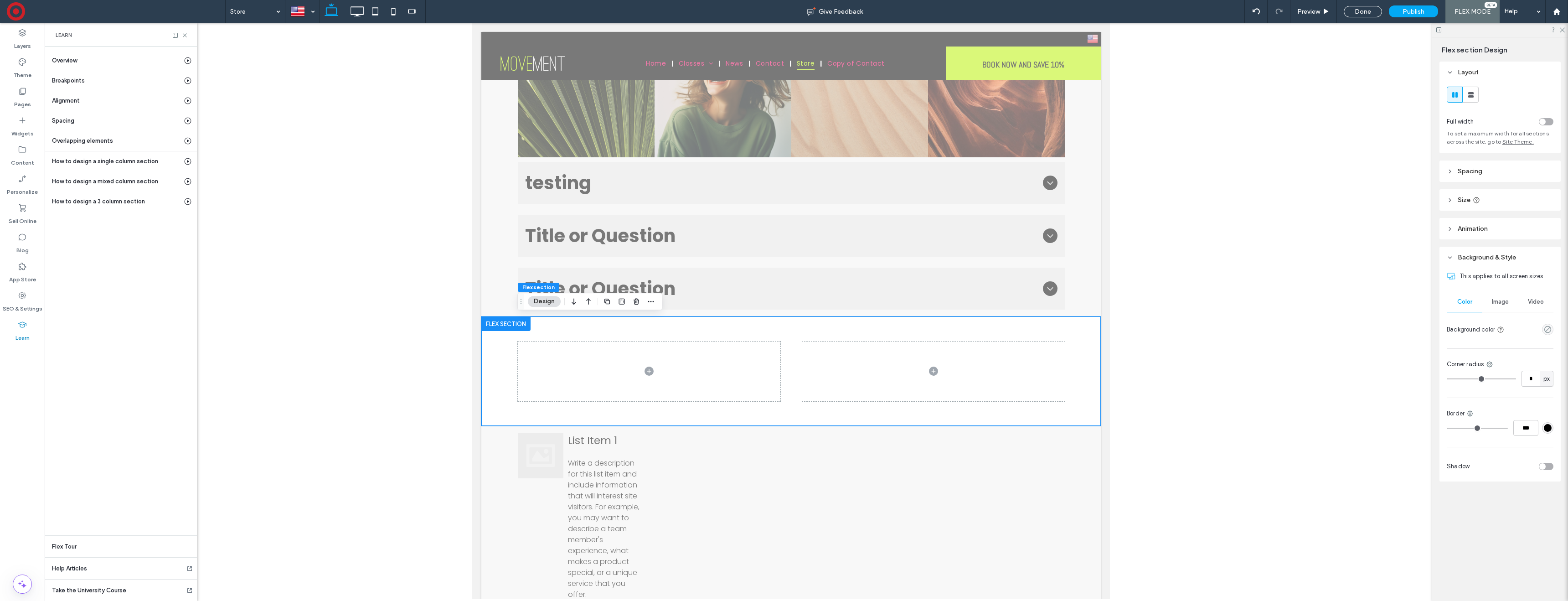 drag, startPoint x: 1494, startPoint y: 301, endPoint x: 1498, endPoint y: 312, distance: 12 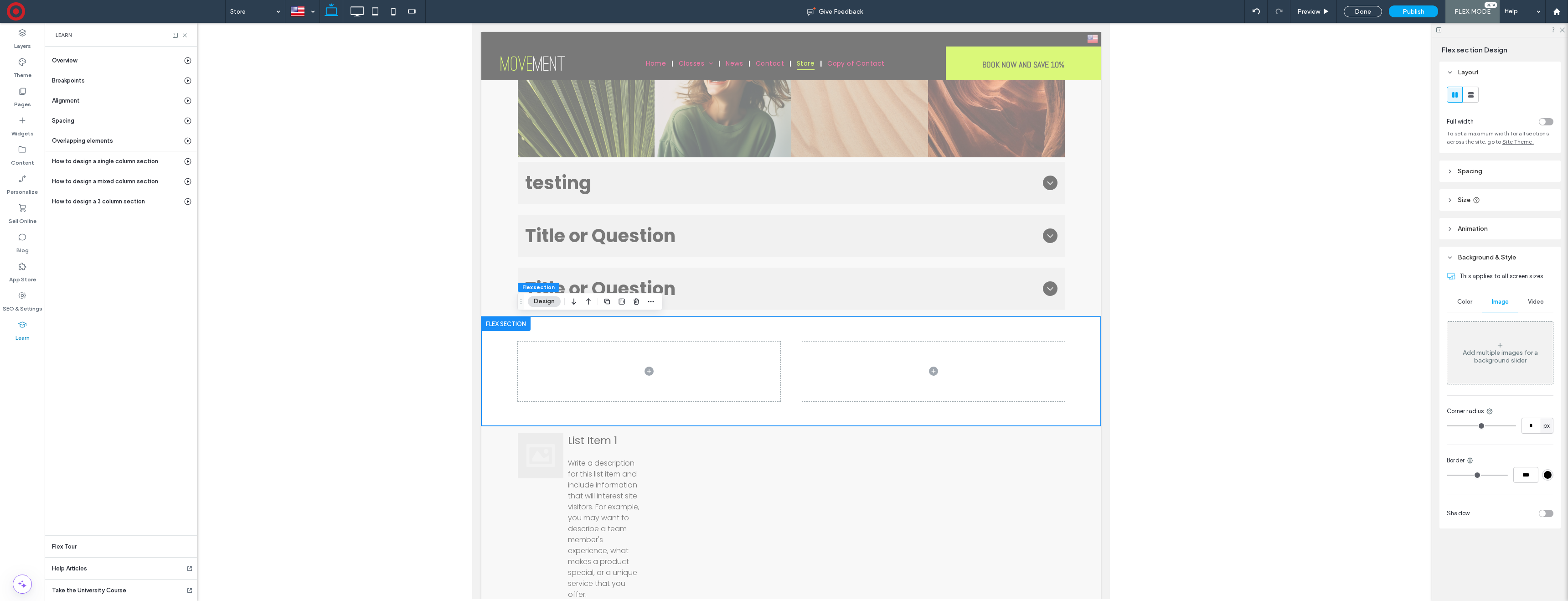 click on "Add multiple images for a background slider" at bounding box center [1500, 353] 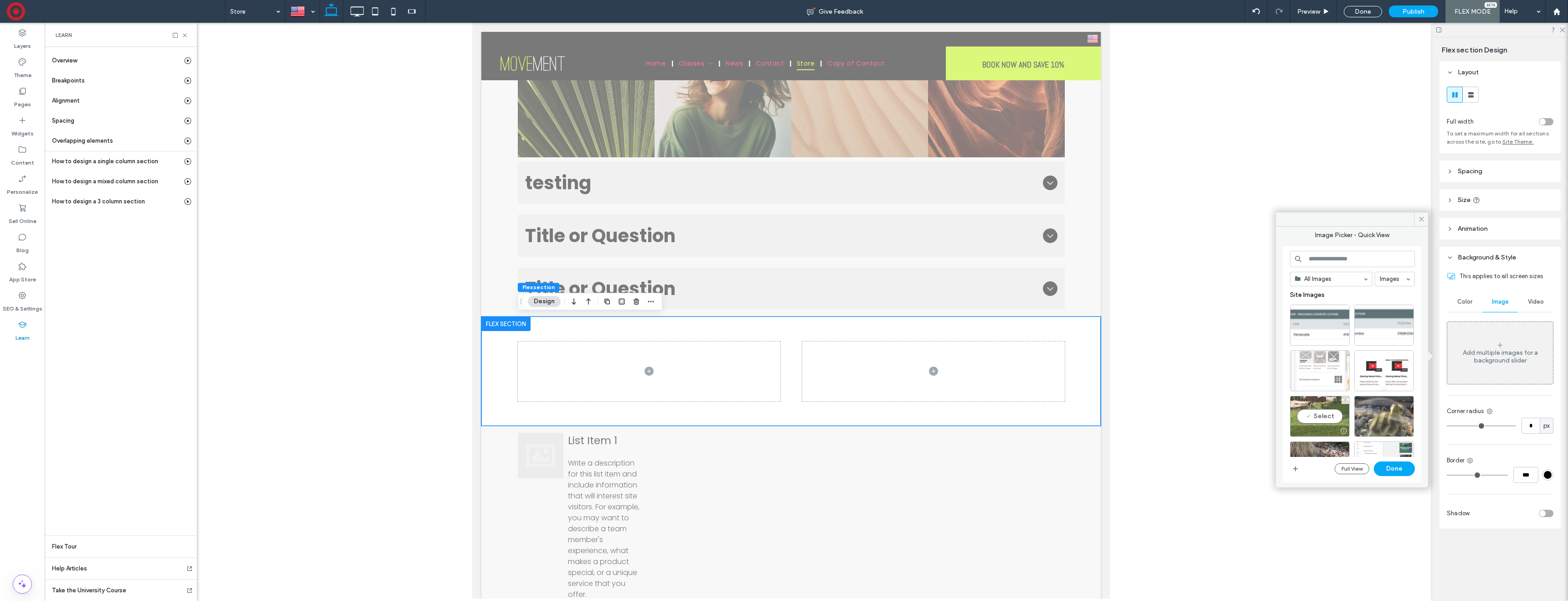 click on "Select" at bounding box center [1320, 416] 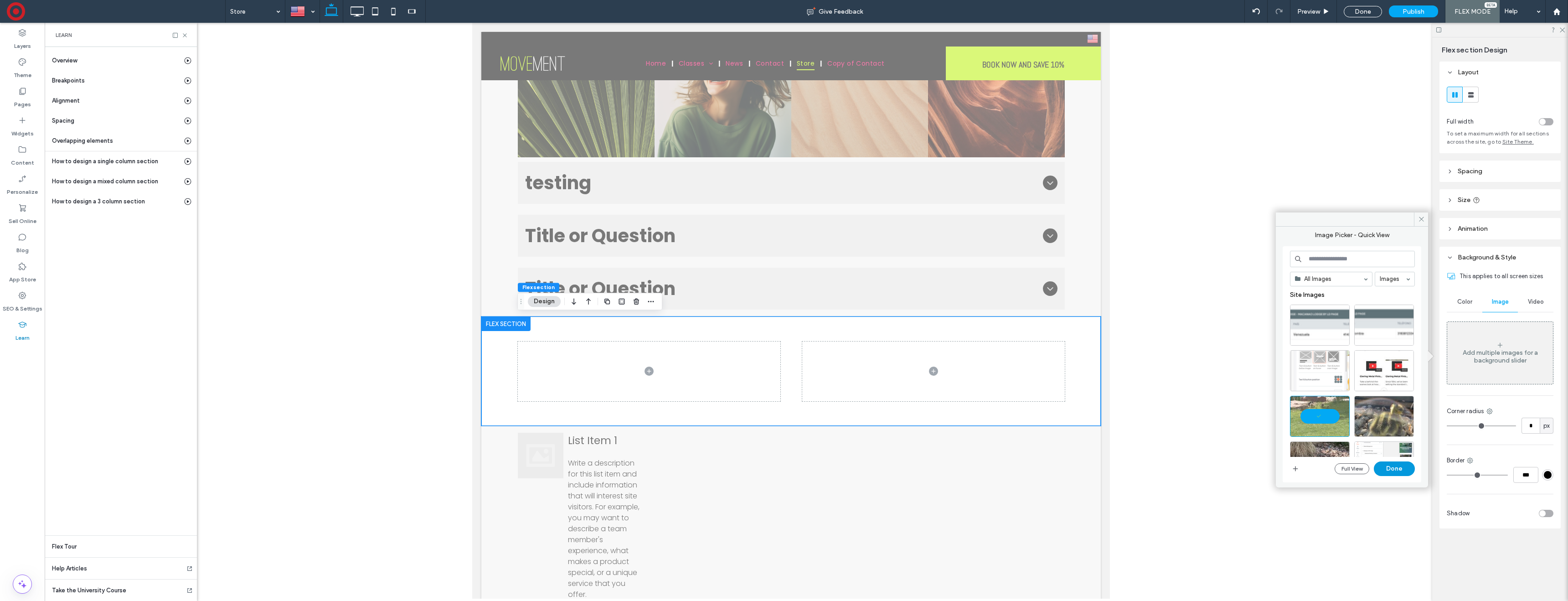 click on "Done" at bounding box center (1394, 469) 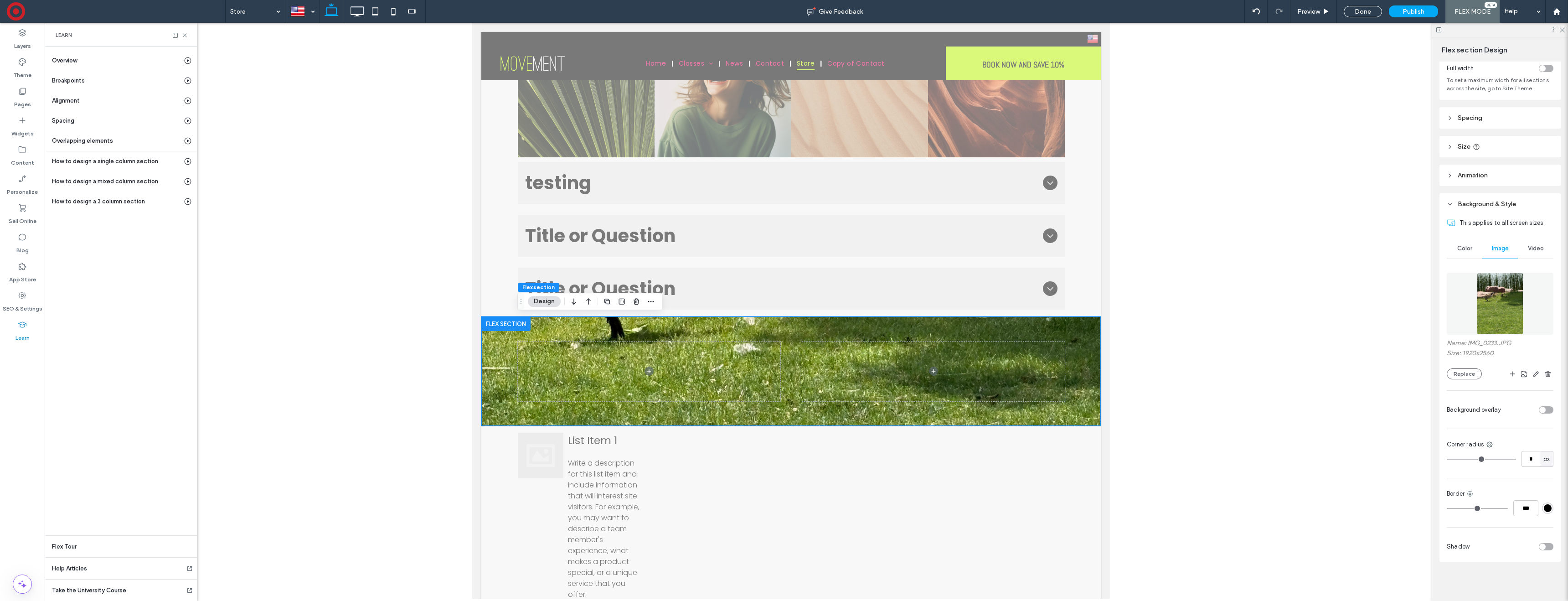 scroll, scrollTop: 54, scrollLeft: 0, axis: vertical 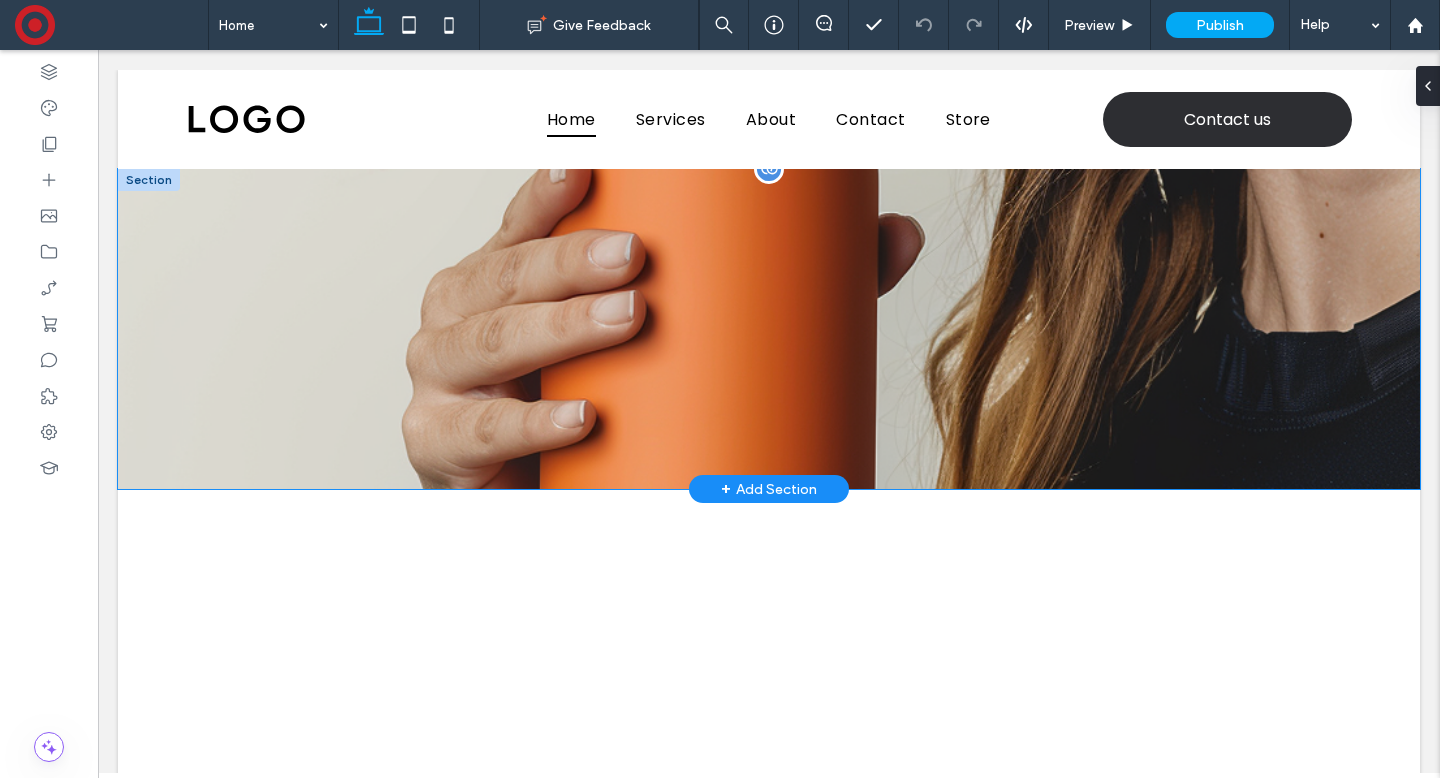 click at bounding box center [769, 329] 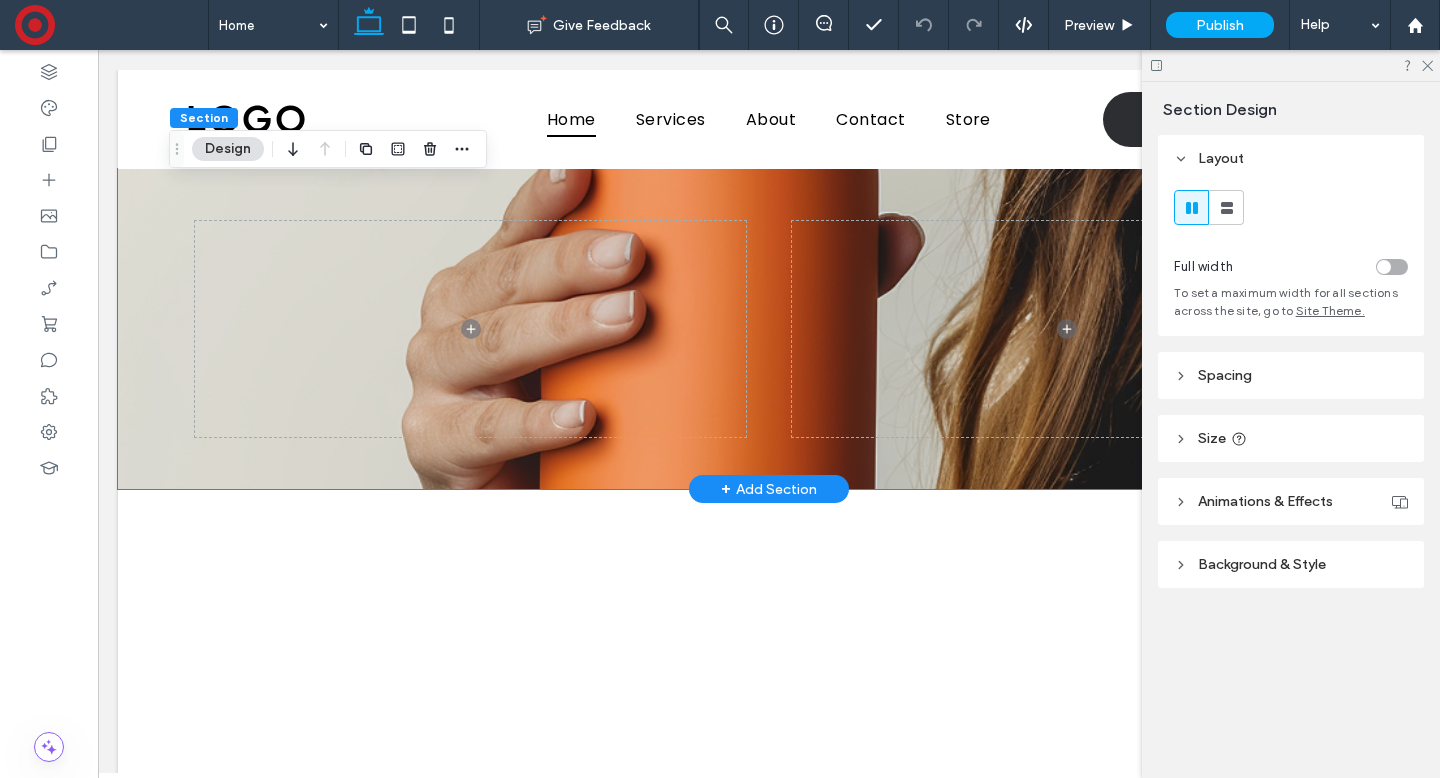 click on "Background & Style" at bounding box center (1291, 564) 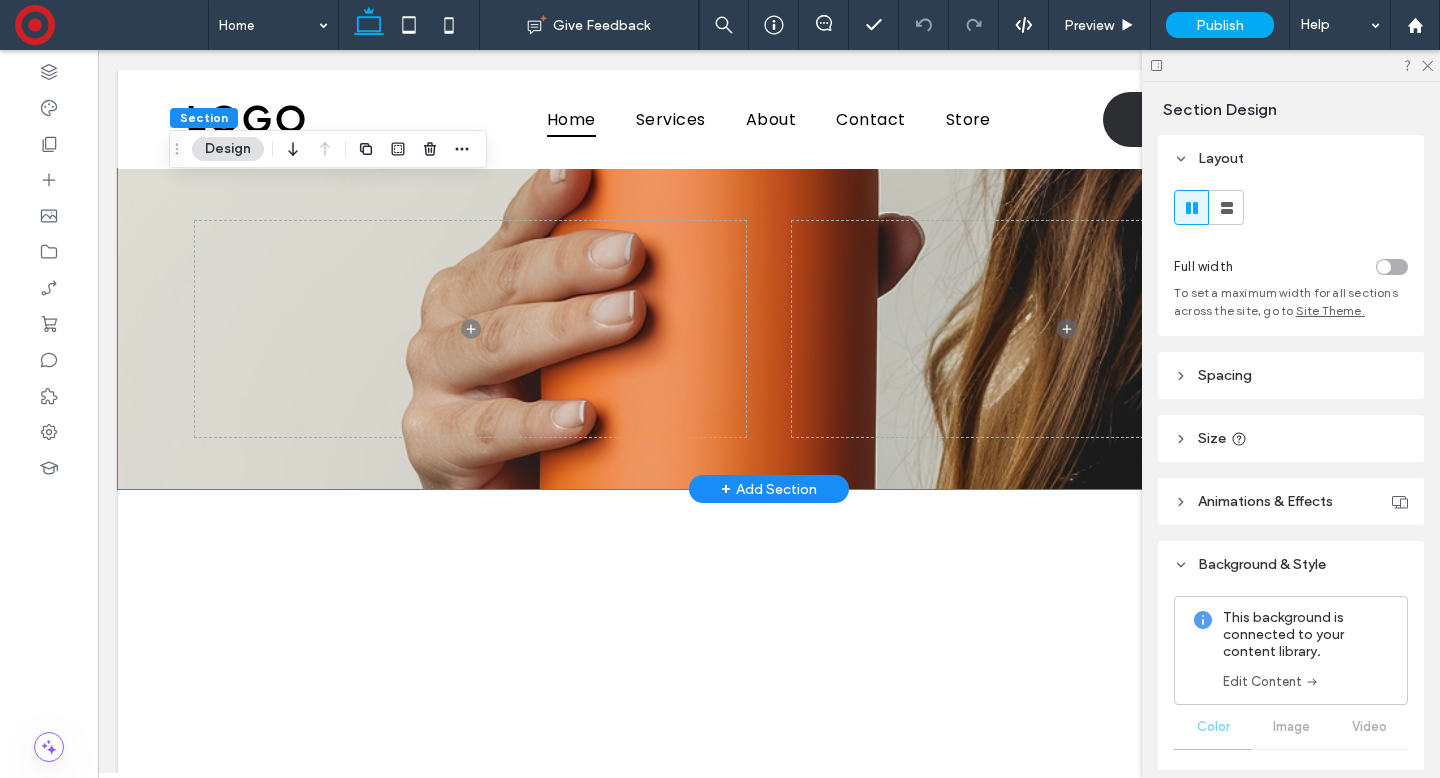 scroll, scrollTop: 334, scrollLeft: 0, axis: vertical 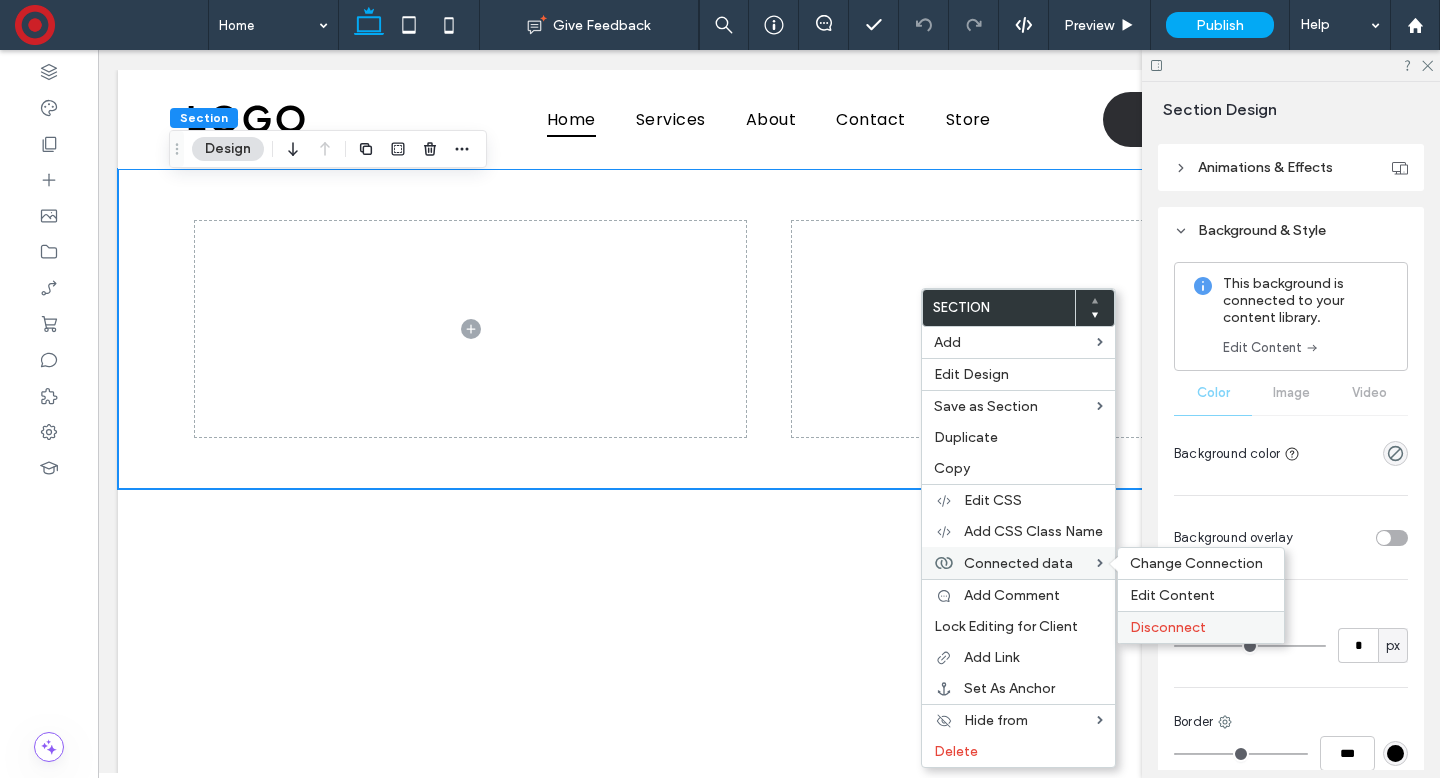click on "Disconnect" at bounding box center [1168, 627] 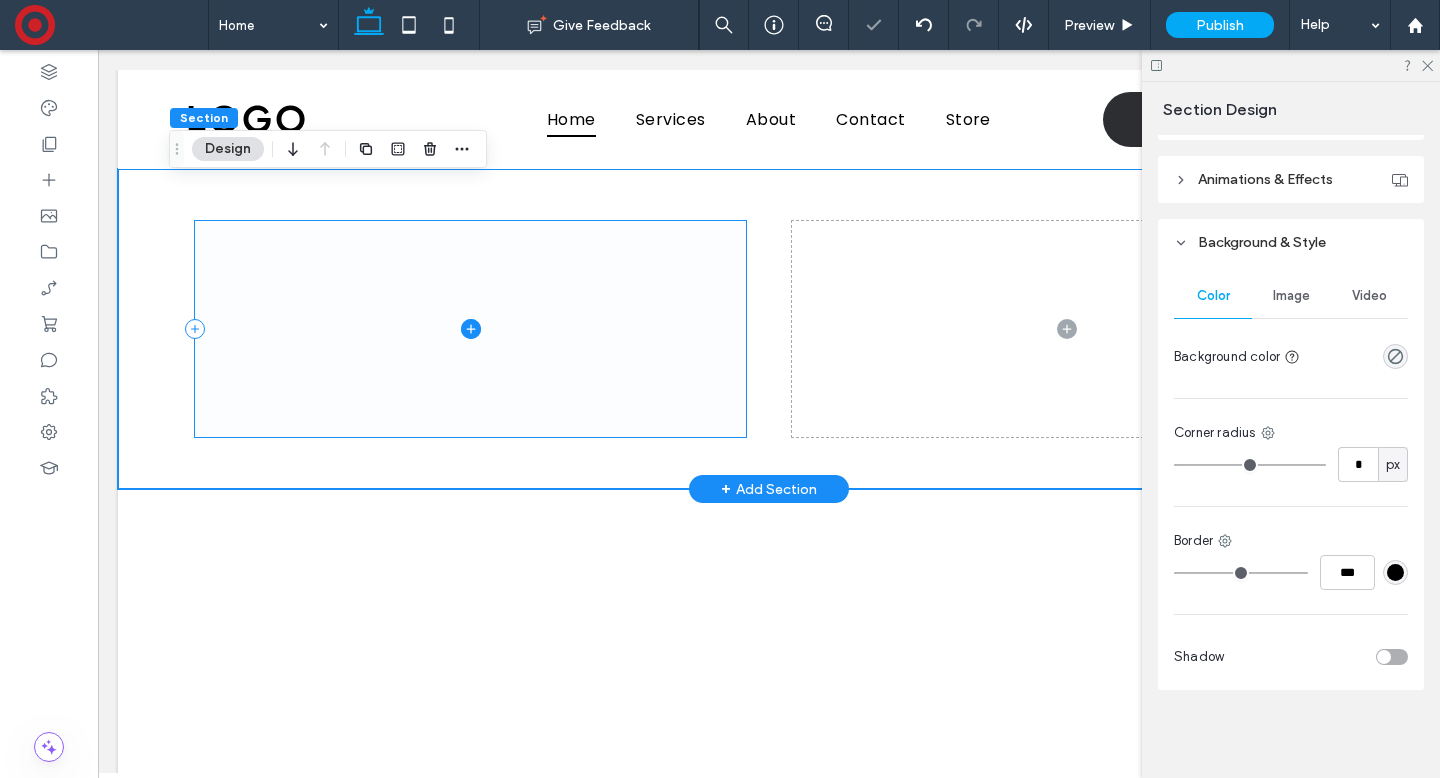 scroll, scrollTop: 323, scrollLeft: 0, axis: vertical 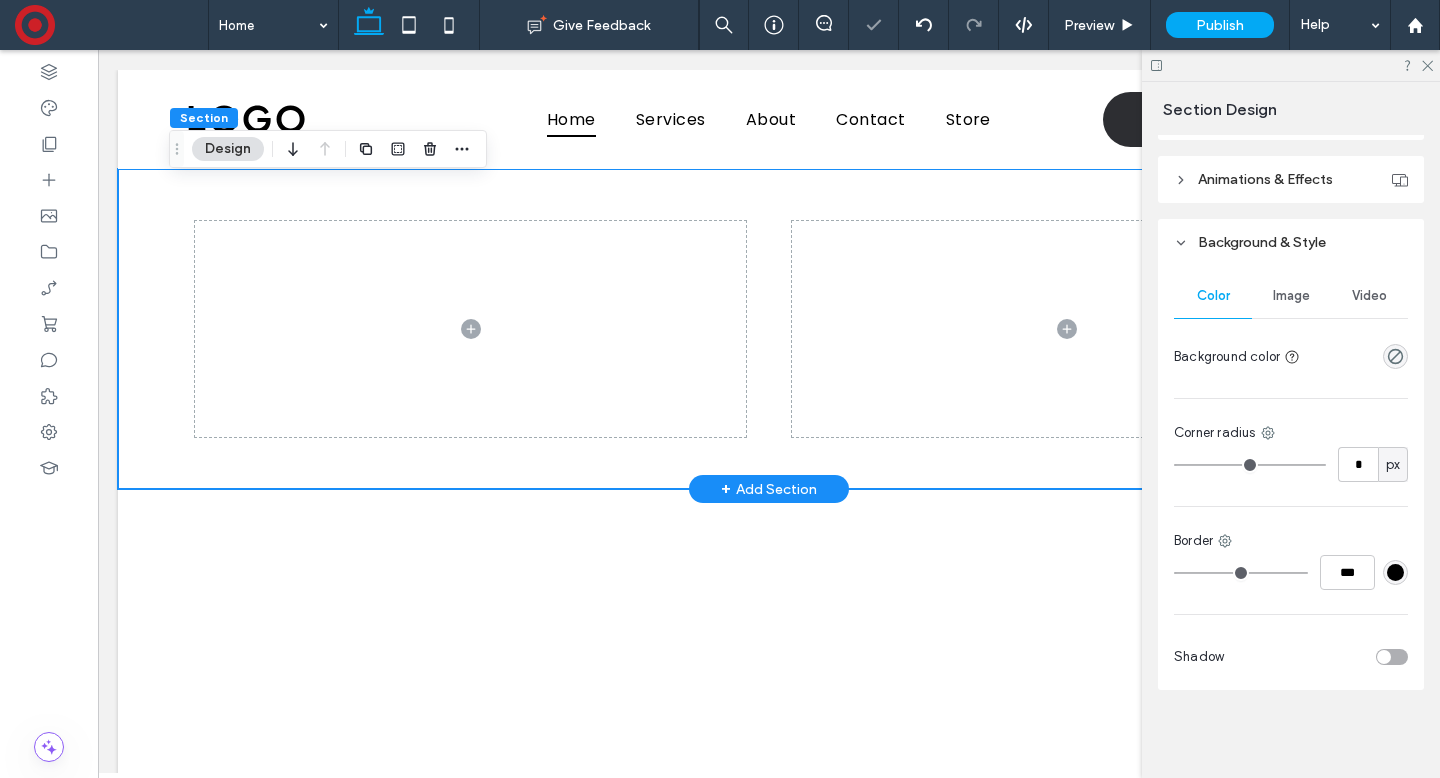 click at bounding box center [769, 329] 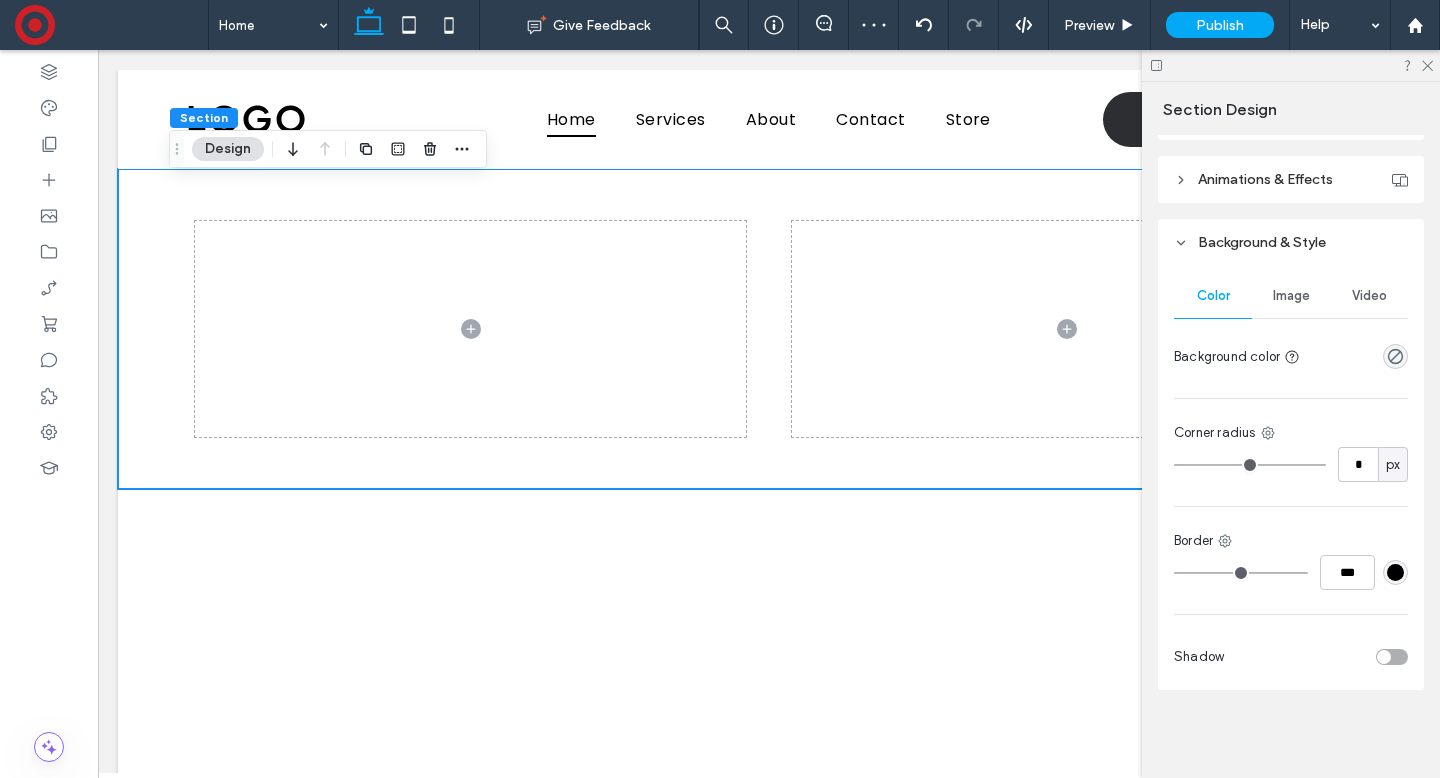 click on "Image" at bounding box center (1291, 296) 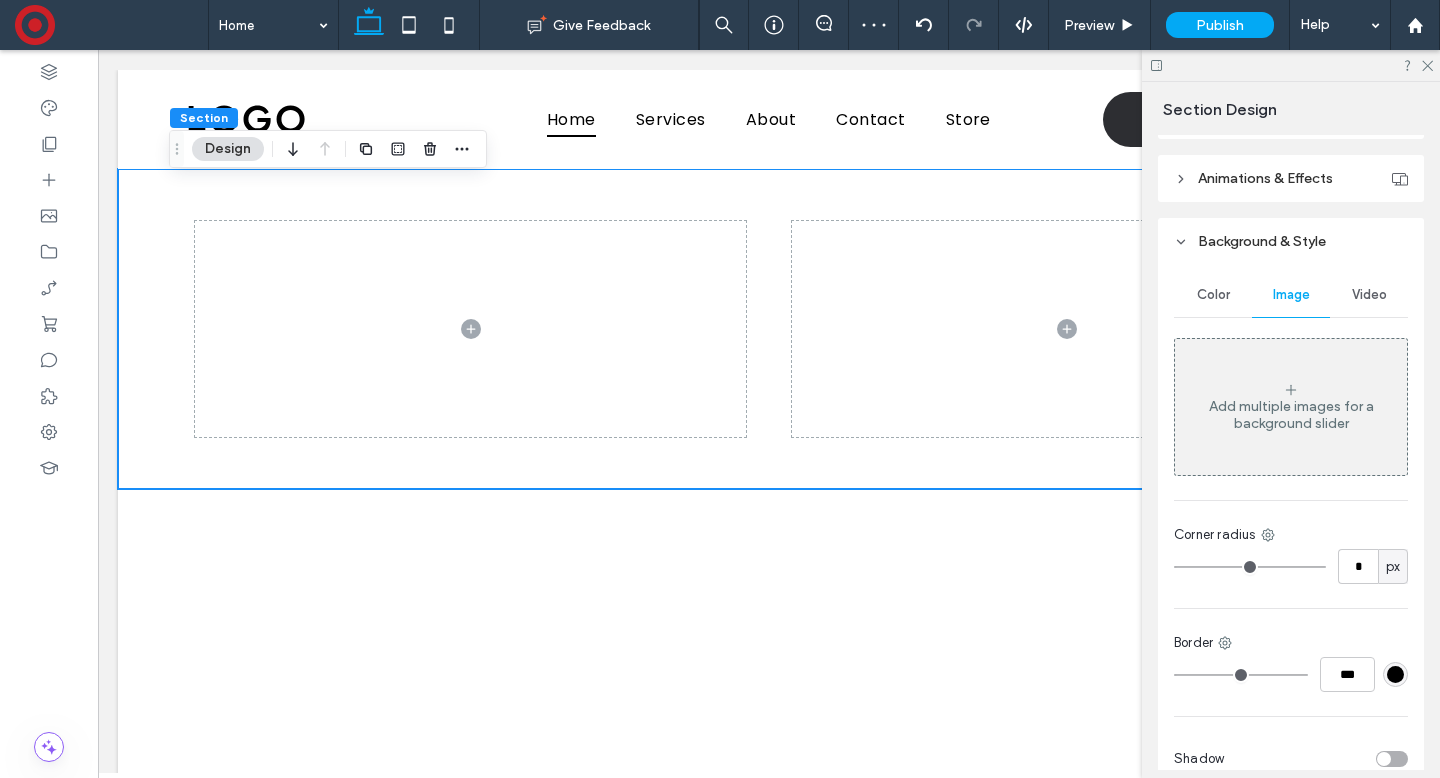 scroll, scrollTop: 334, scrollLeft: 0, axis: vertical 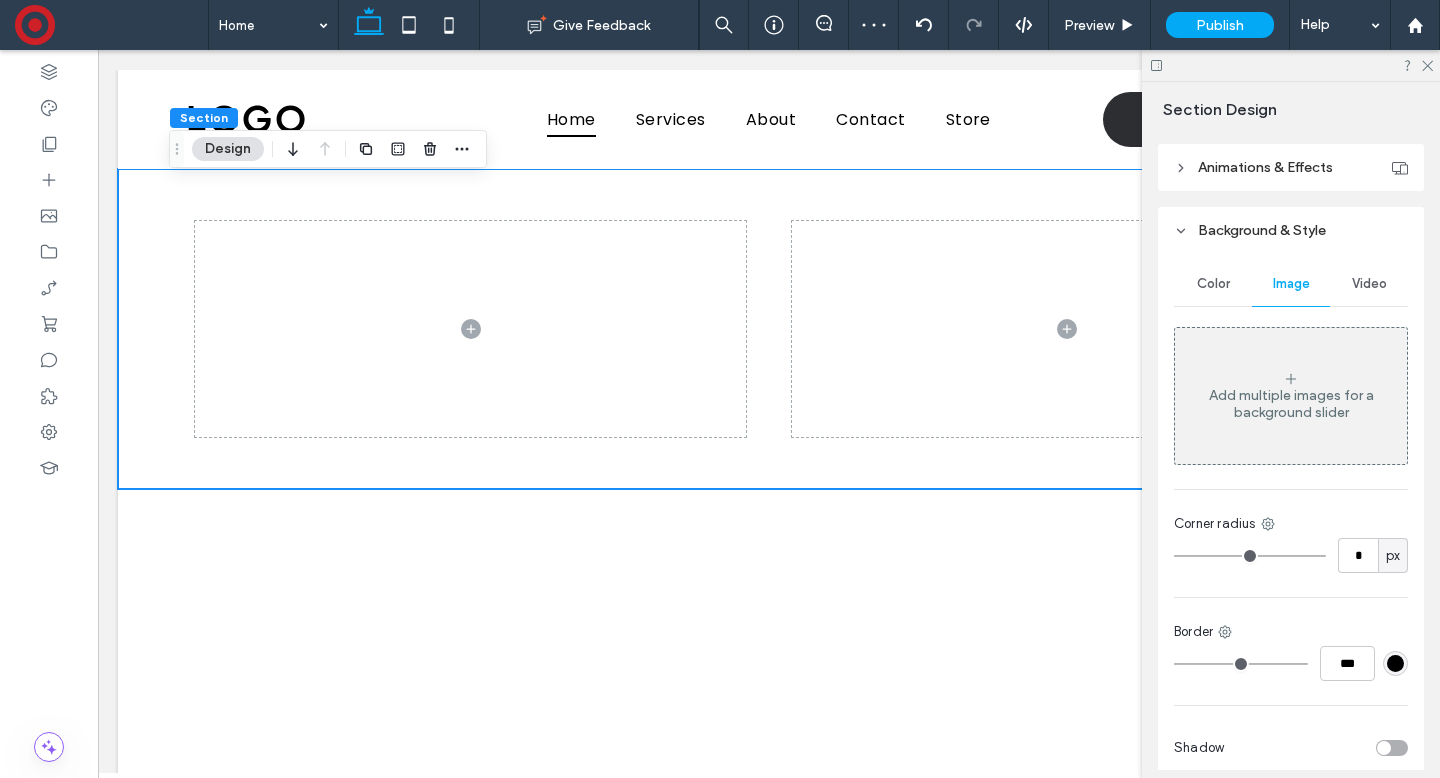 click 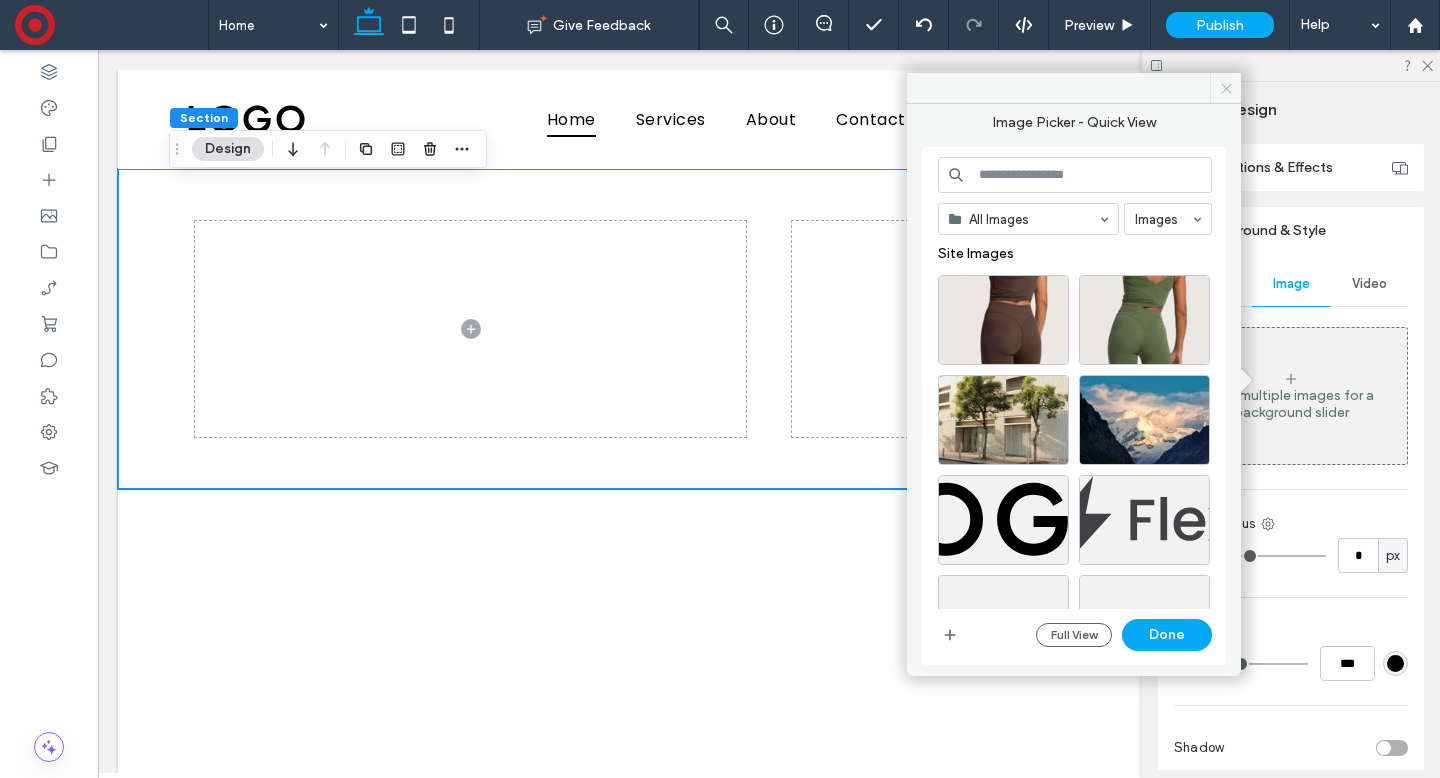 click 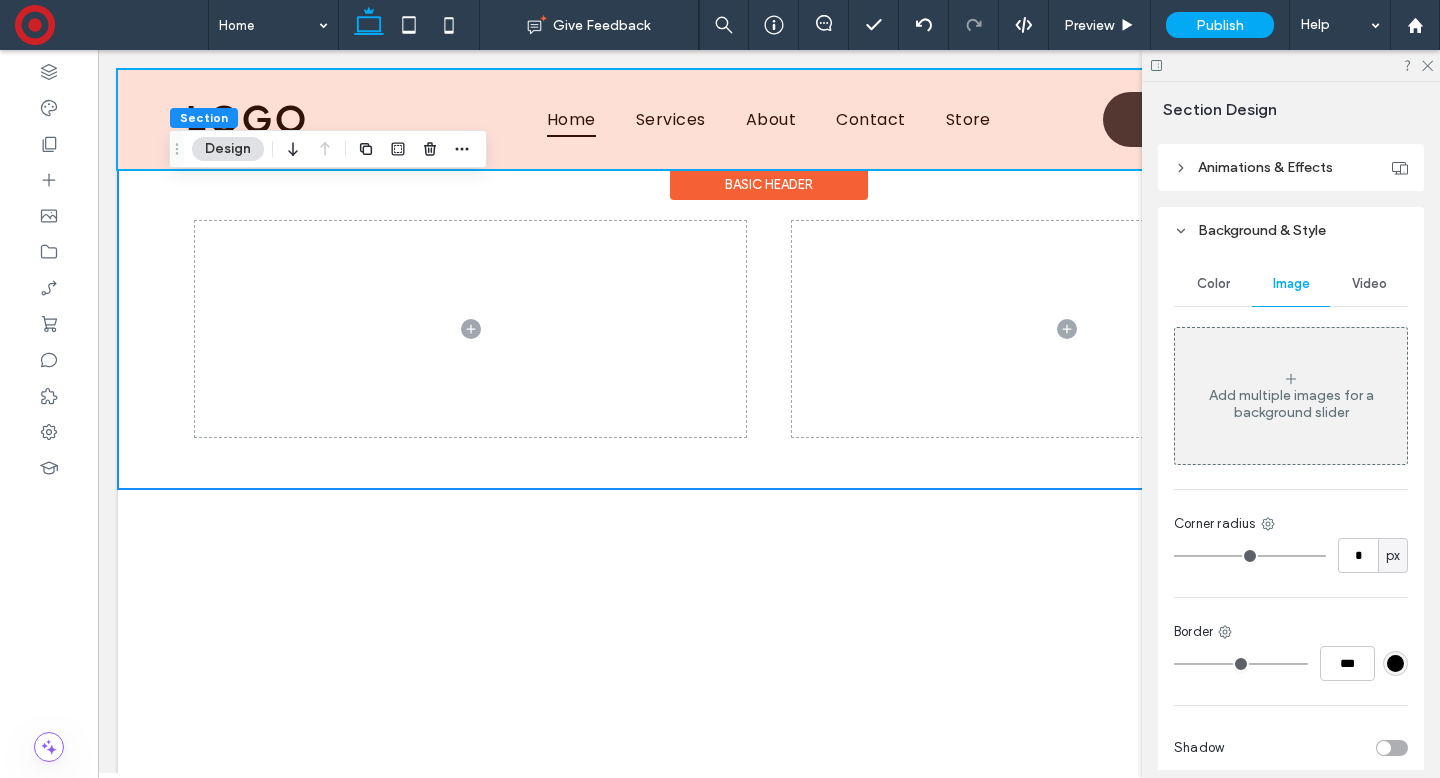 click on "Basic Header" at bounding box center [769, 184] 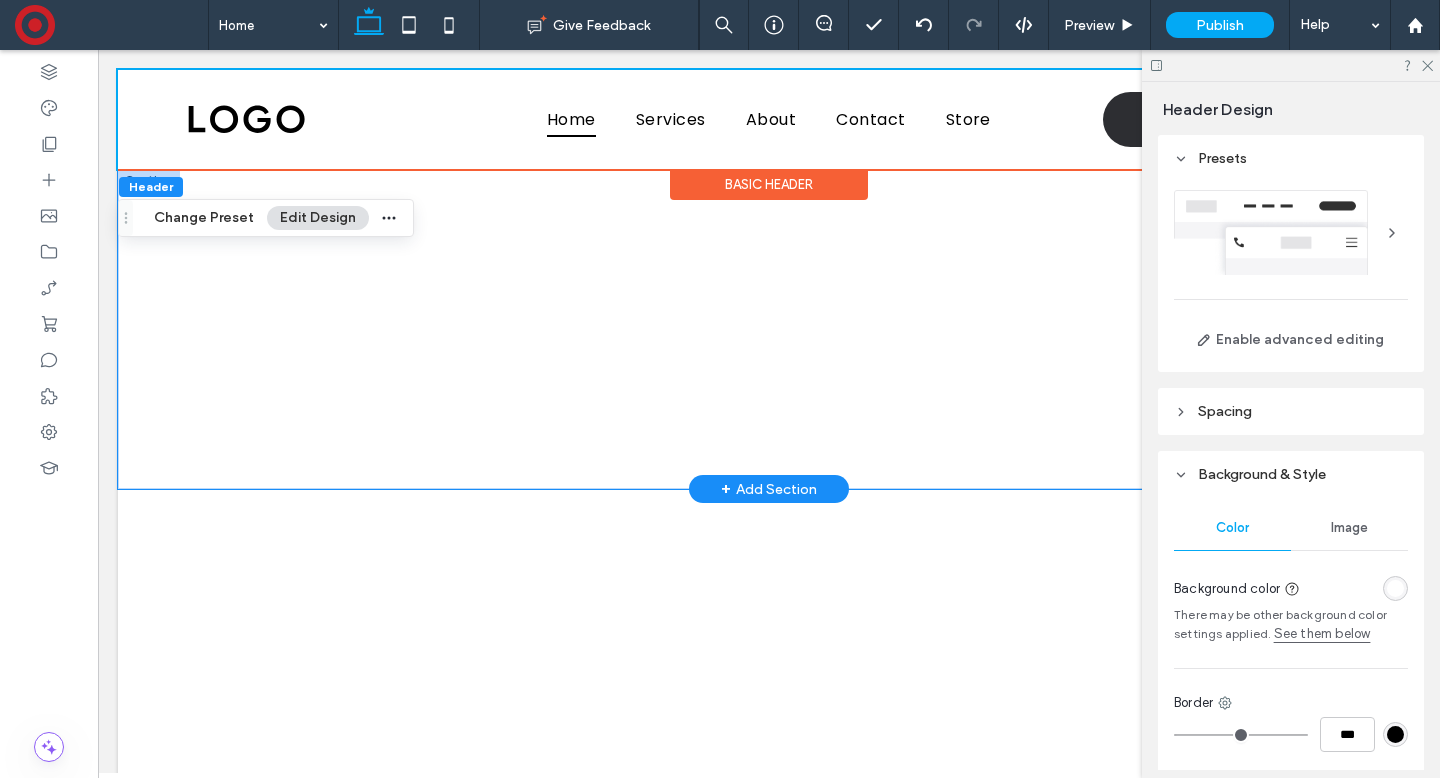 click at bounding box center (769, 329) 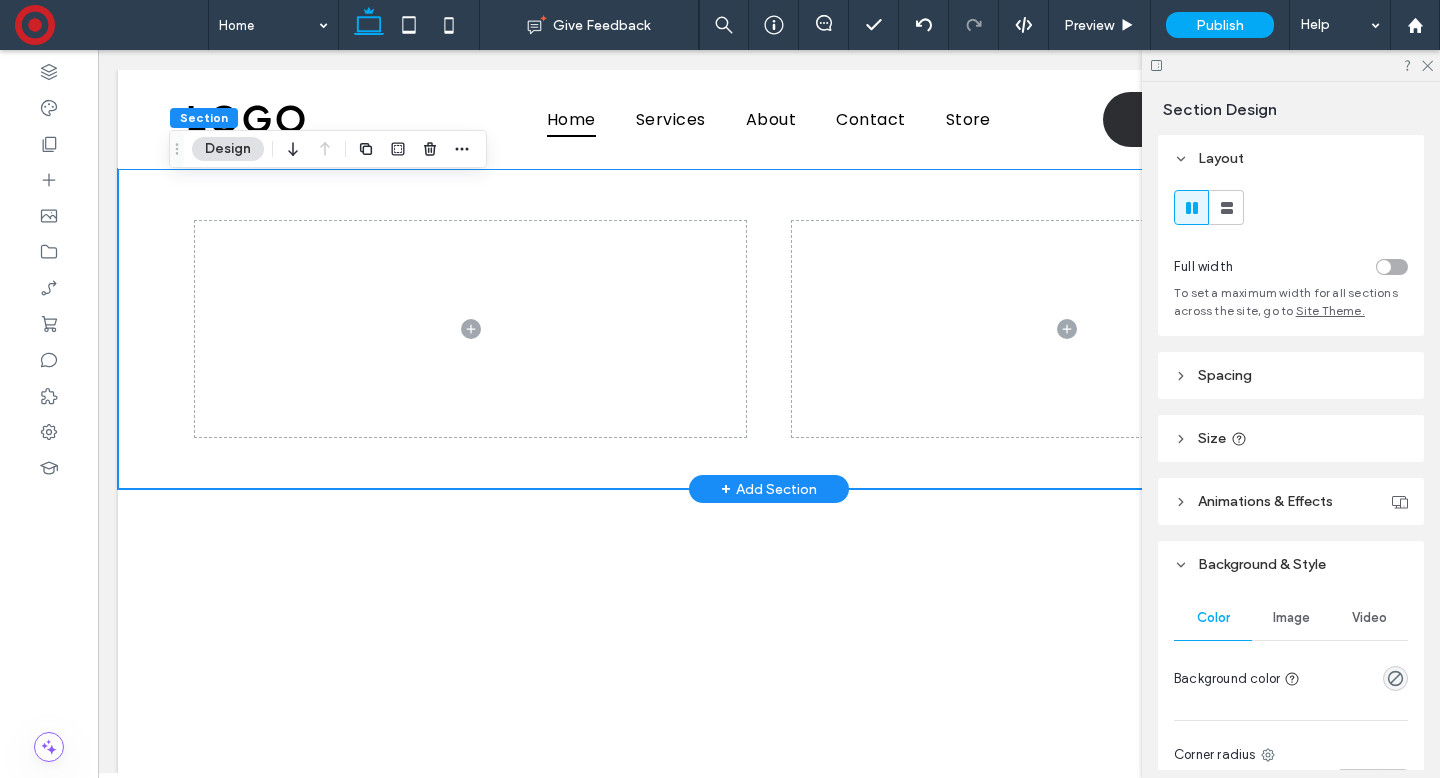 click at bounding box center (769, 329) 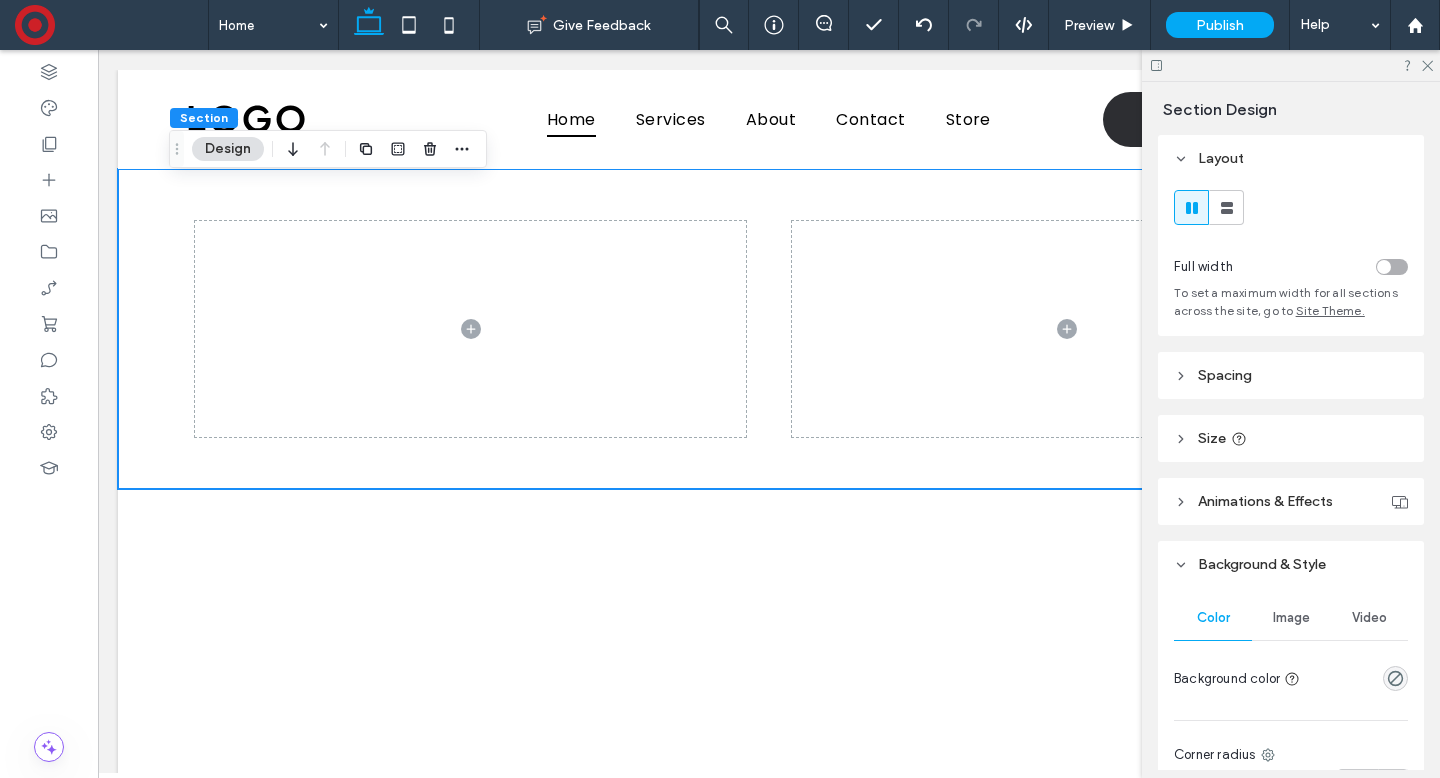click on "Image" at bounding box center (1291, 618) 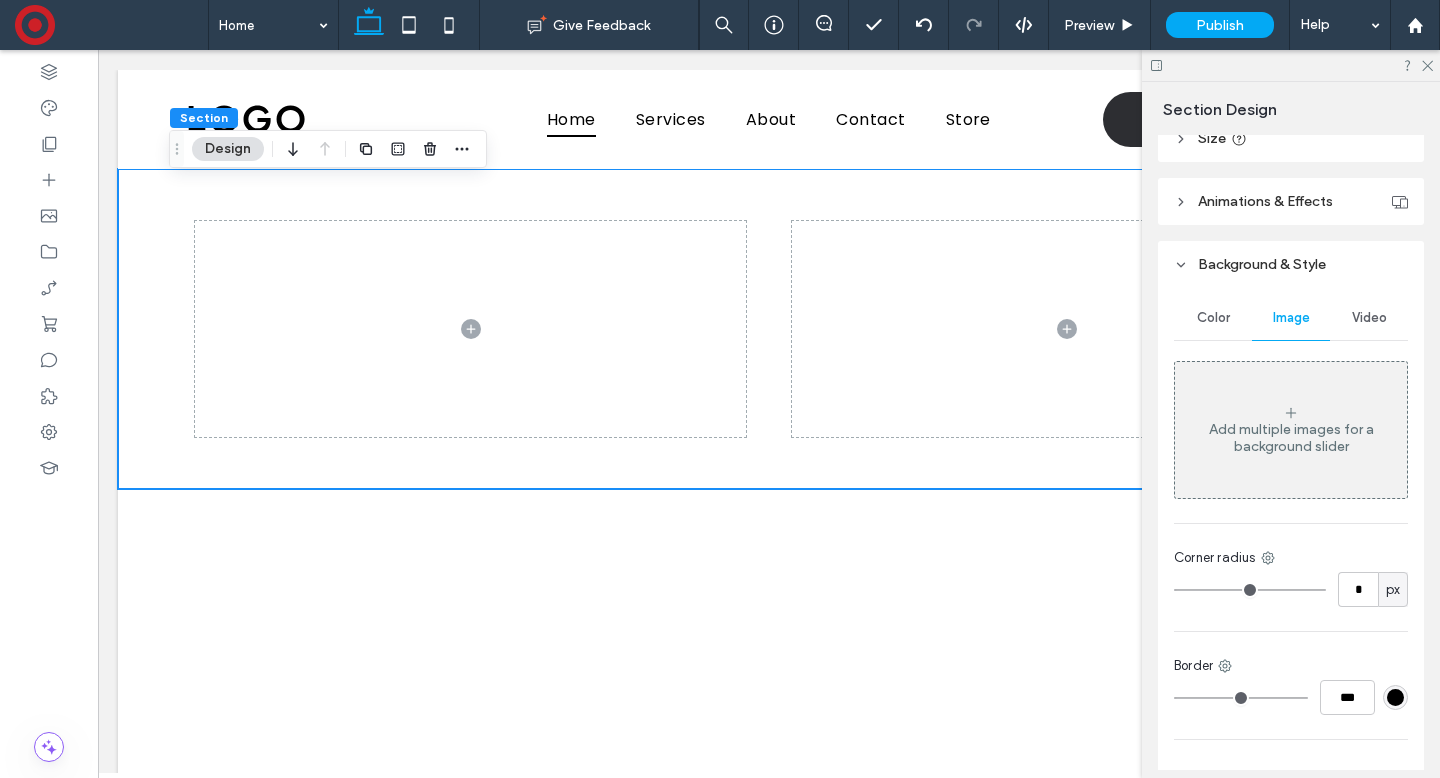 scroll, scrollTop: 306, scrollLeft: 0, axis: vertical 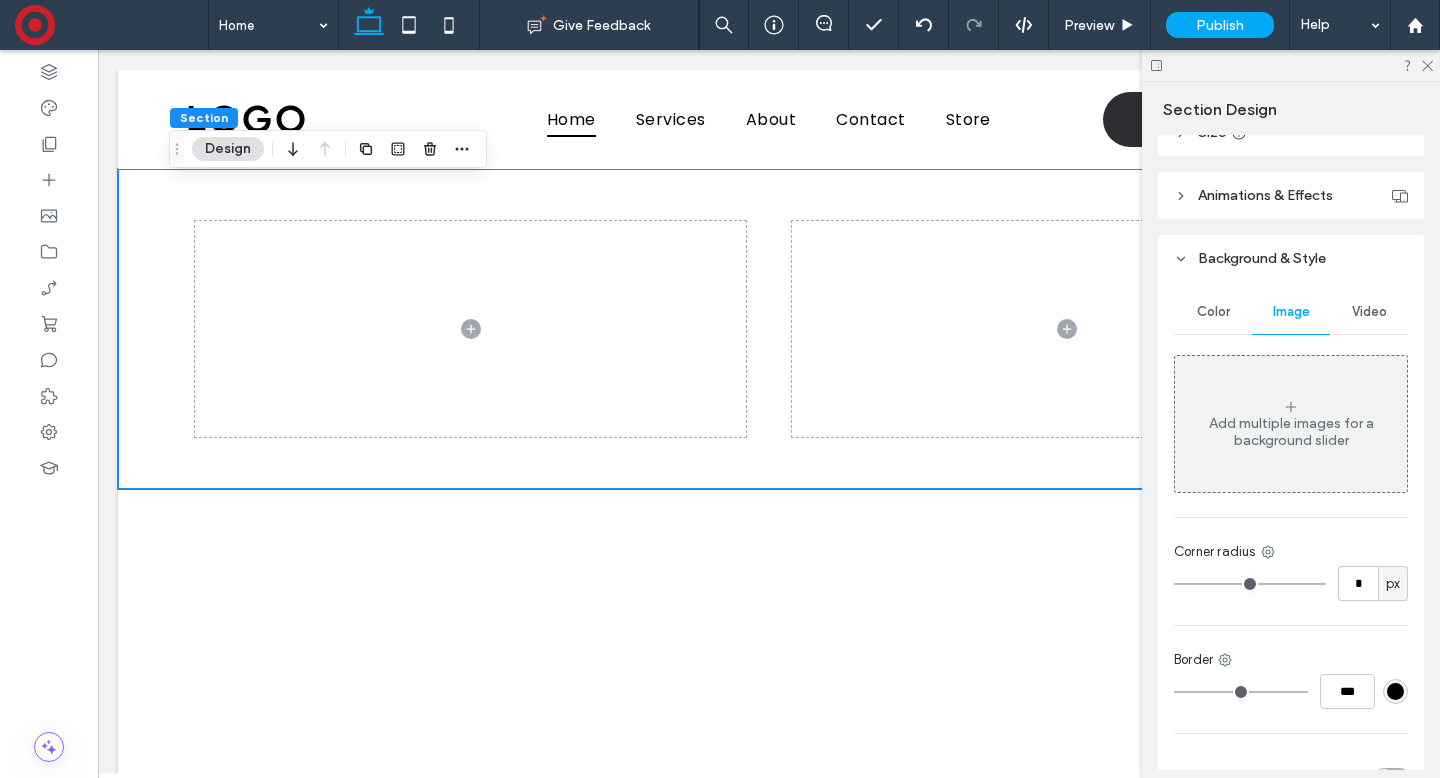 click on "Add multiple images for a background slider" at bounding box center (1291, 424) 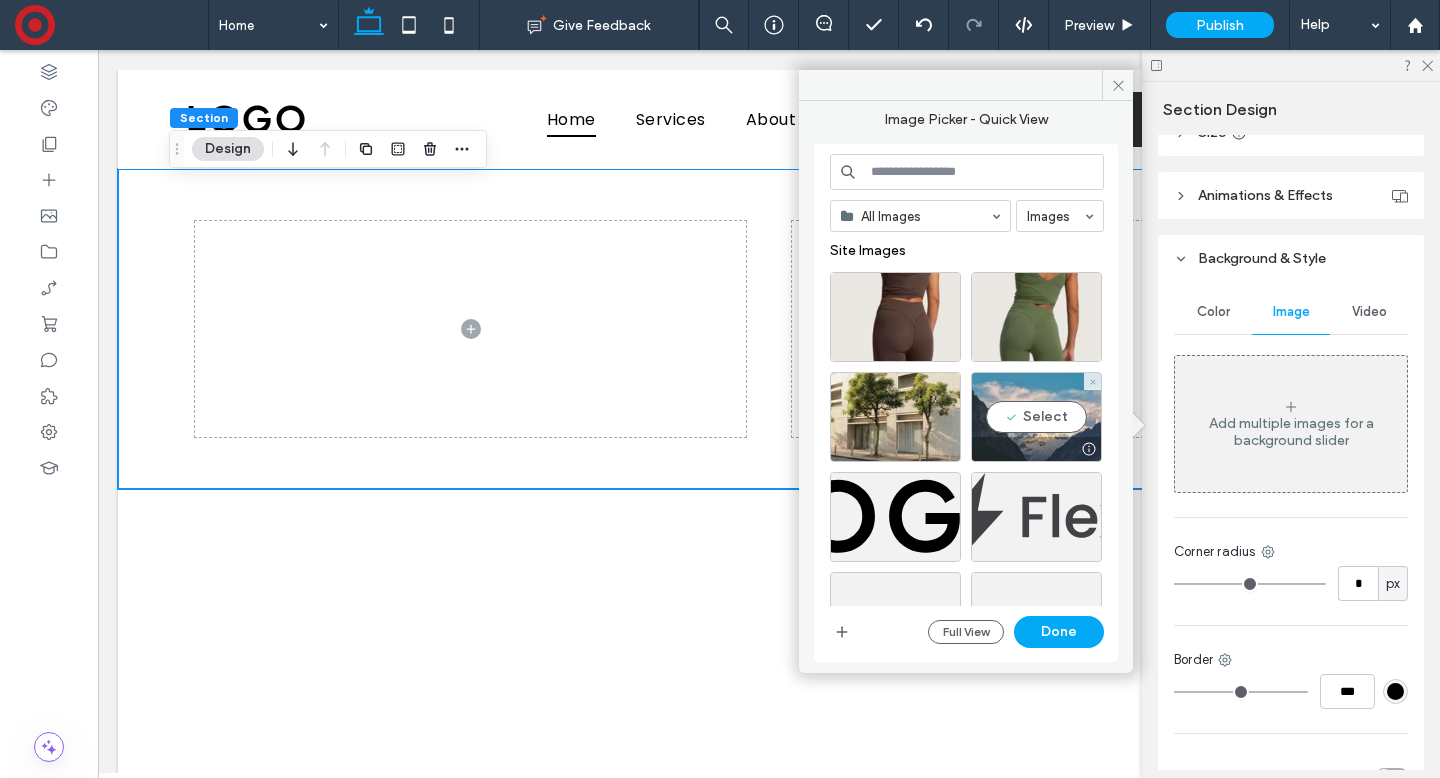 click on "Select" at bounding box center (1036, 417) 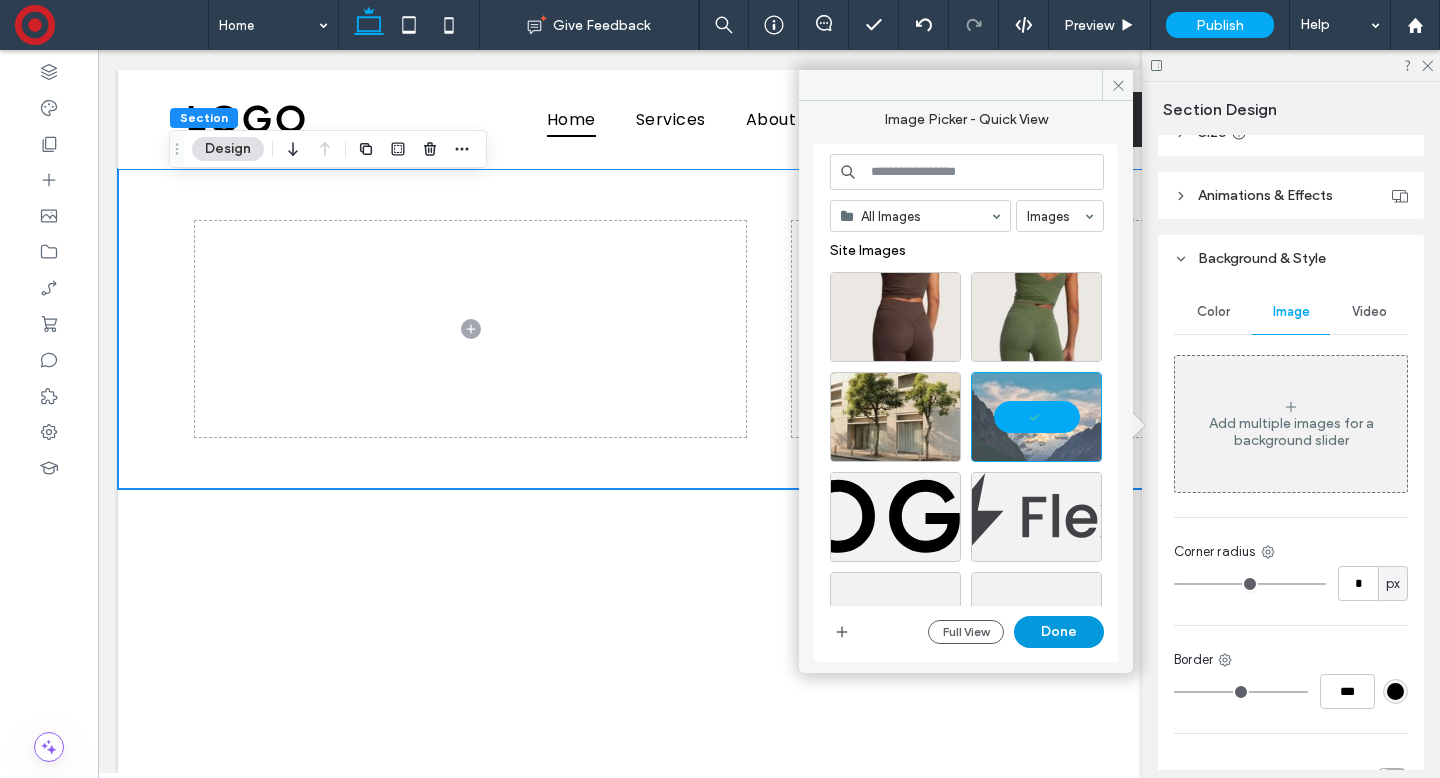 click on "Done" at bounding box center (1059, 632) 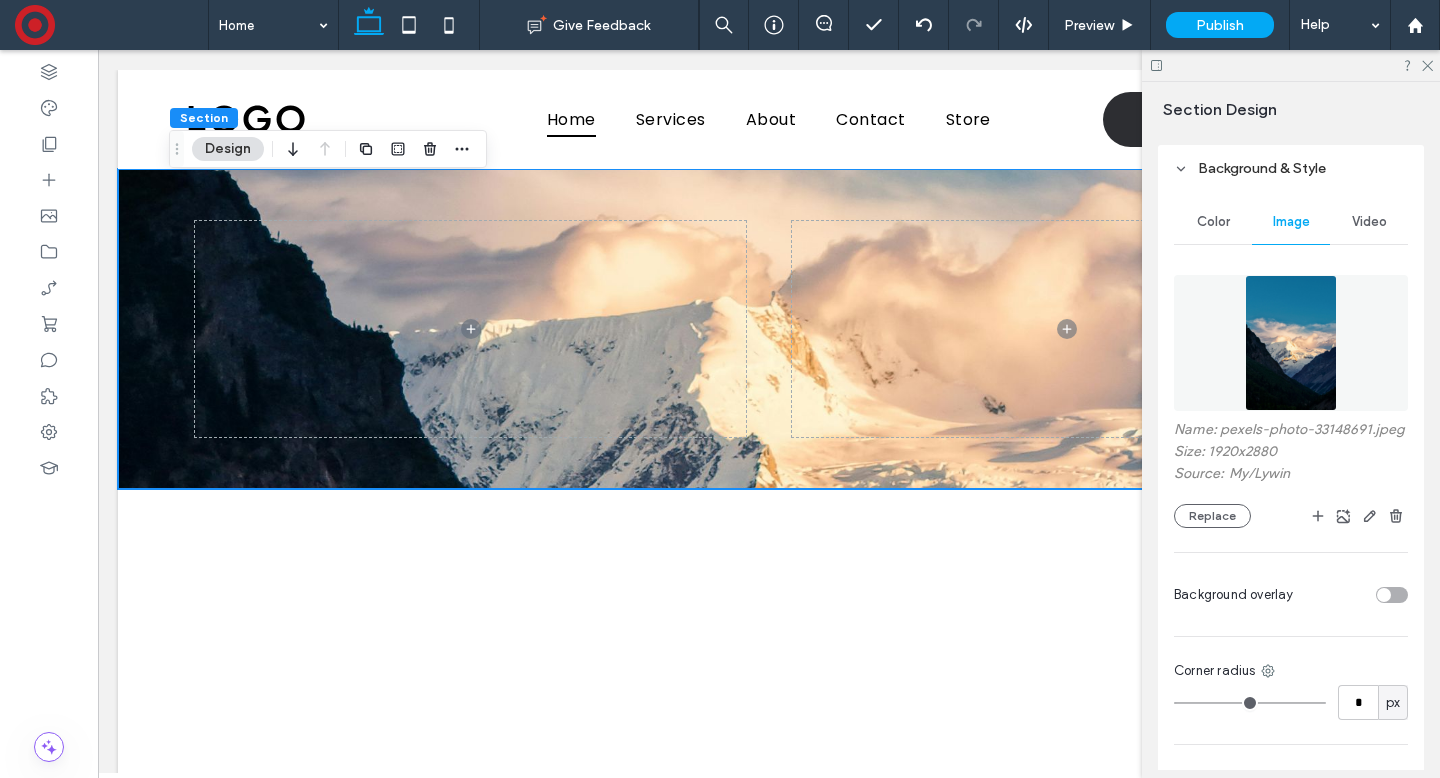 scroll, scrollTop: 417, scrollLeft: 0, axis: vertical 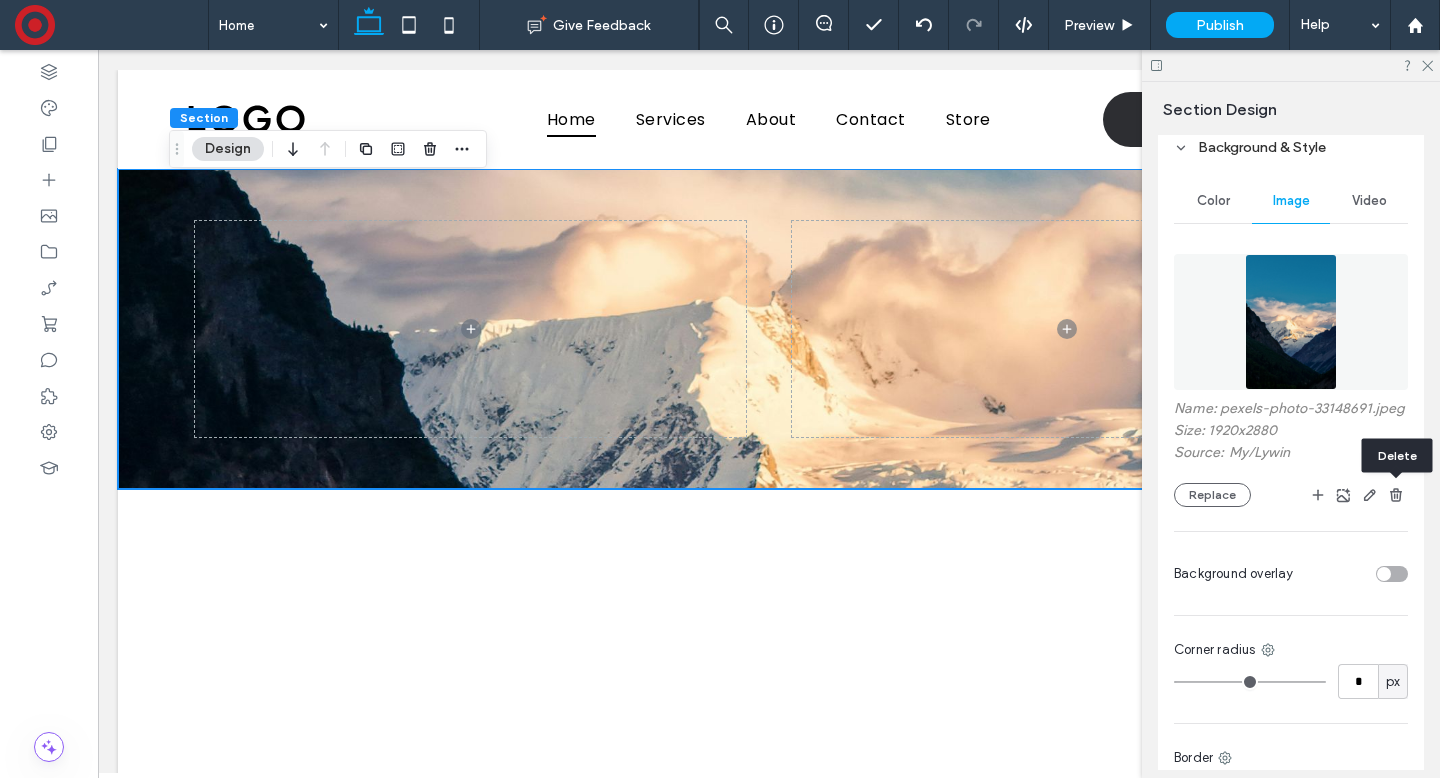 click 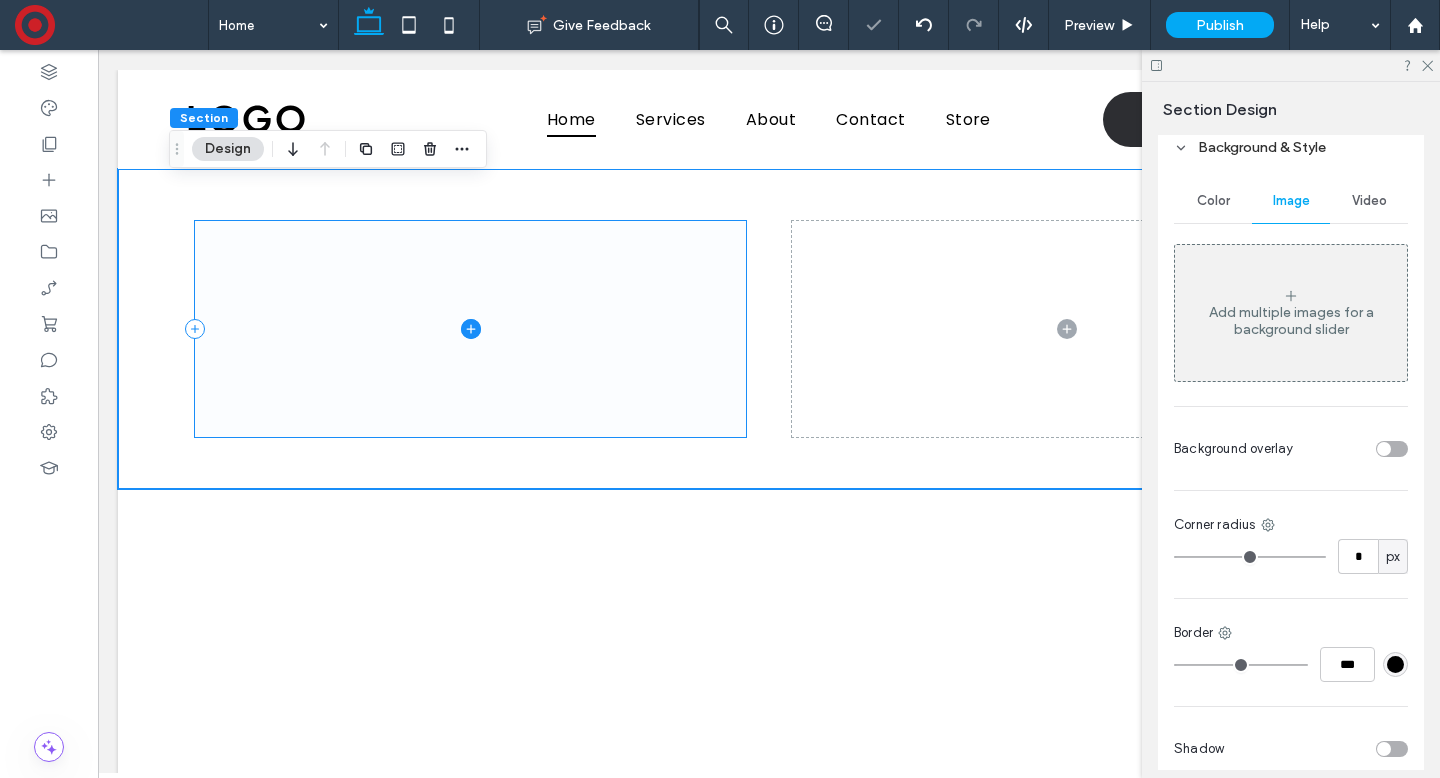 click at bounding box center (470, 329) 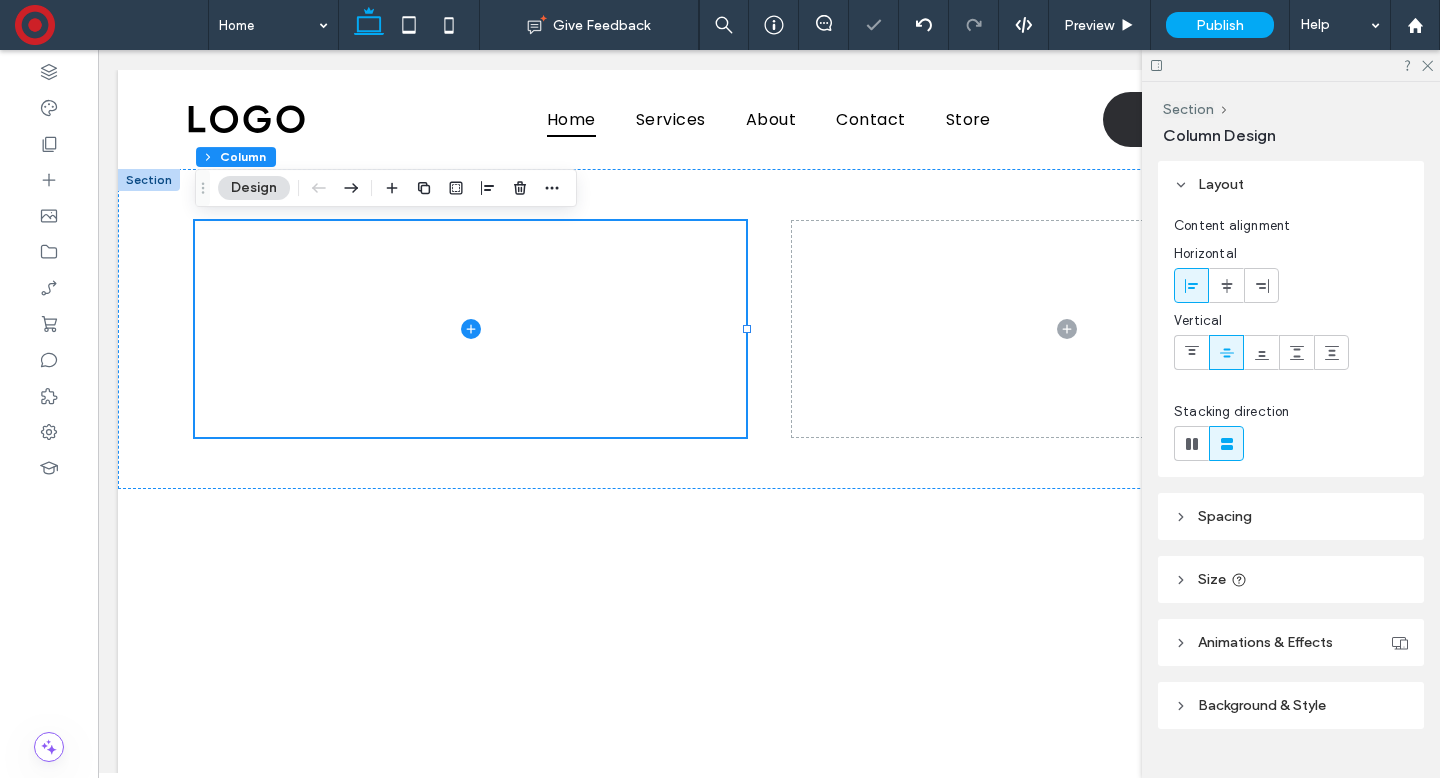 drag, startPoint x: 1273, startPoint y: 698, endPoint x: 1231, endPoint y: 521, distance: 181.91481 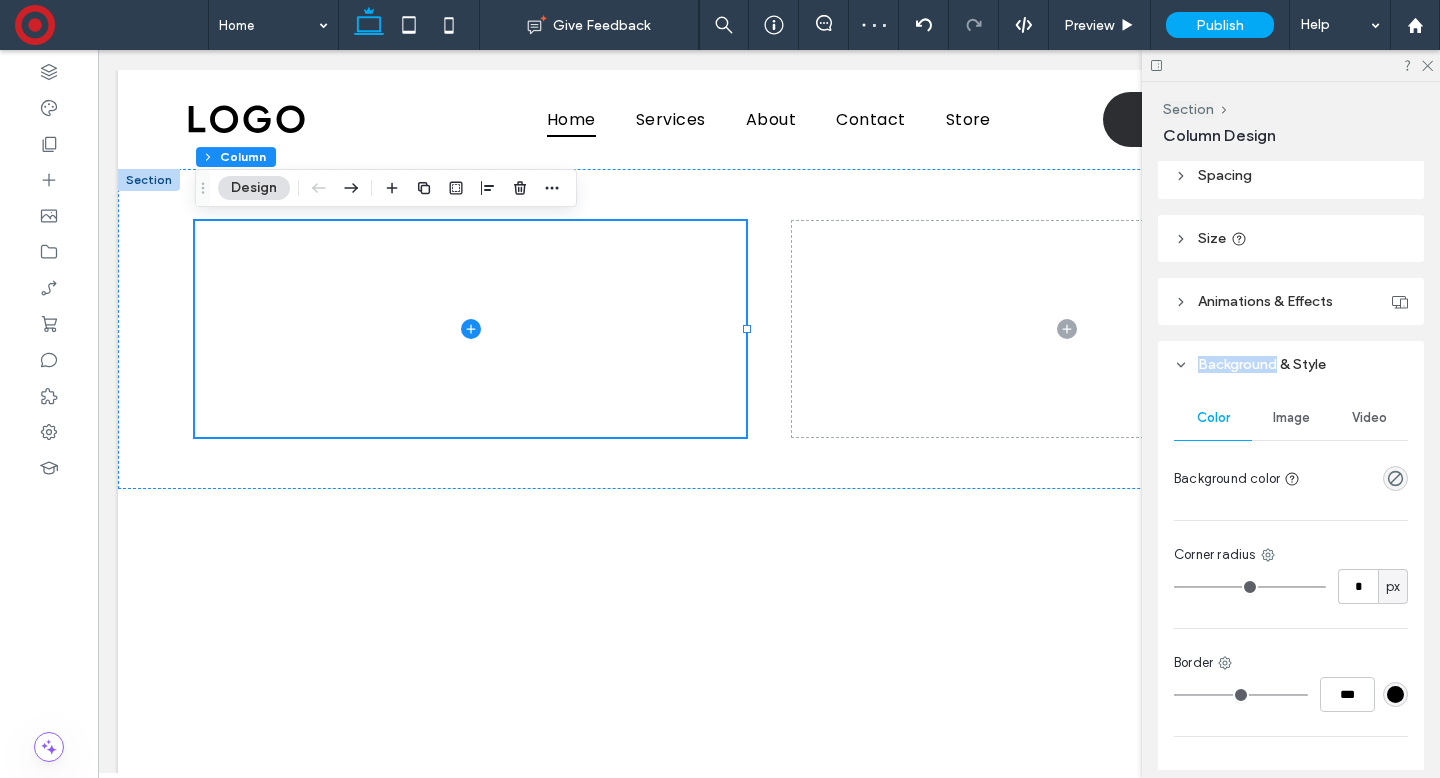 scroll, scrollTop: 371, scrollLeft: 0, axis: vertical 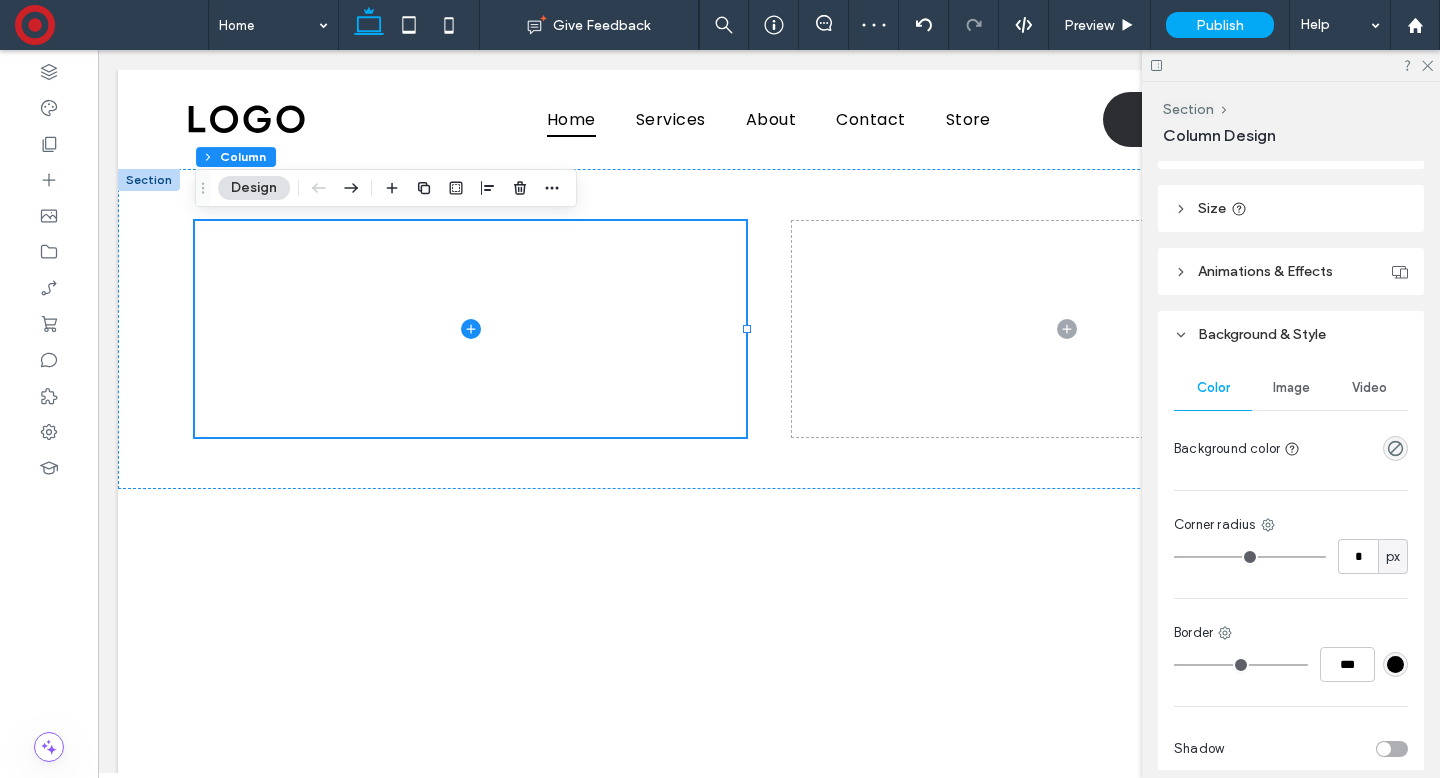 click on "Image" at bounding box center (1291, 388) 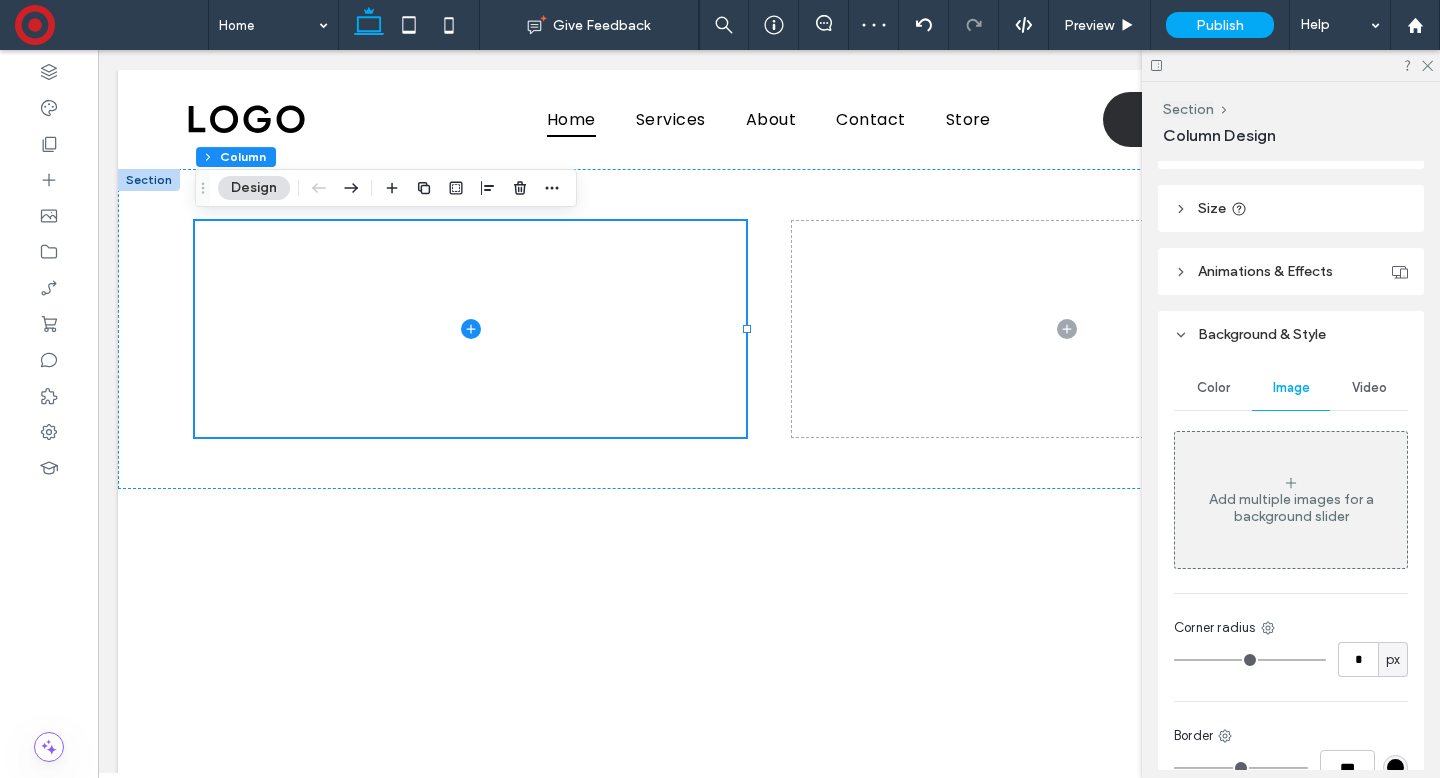 drag, startPoint x: 1267, startPoint y: 492, endPoint x: 1314, endPoint y: 461, distance: 56.302753 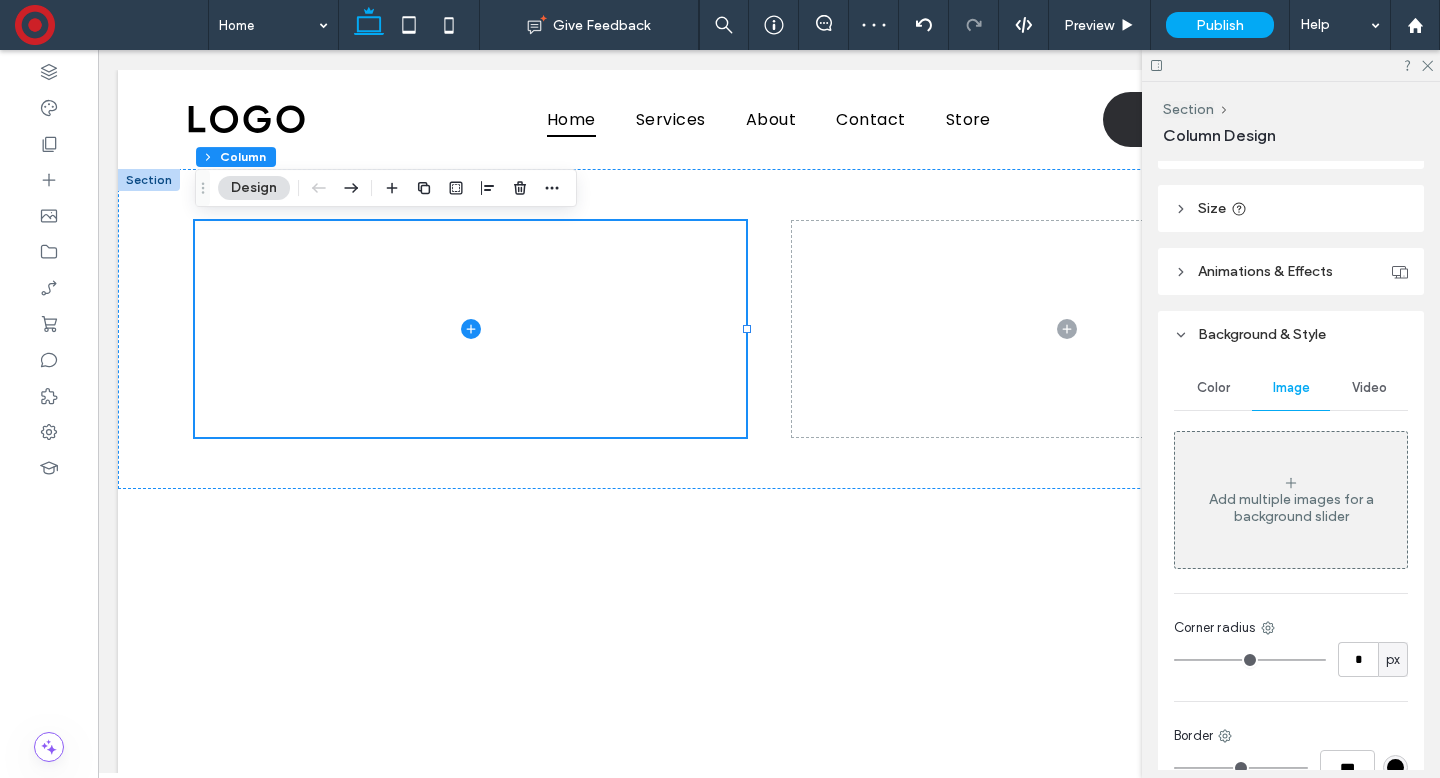 click on "Add multiple images for a background slider" at bounding box center [1291, 508] 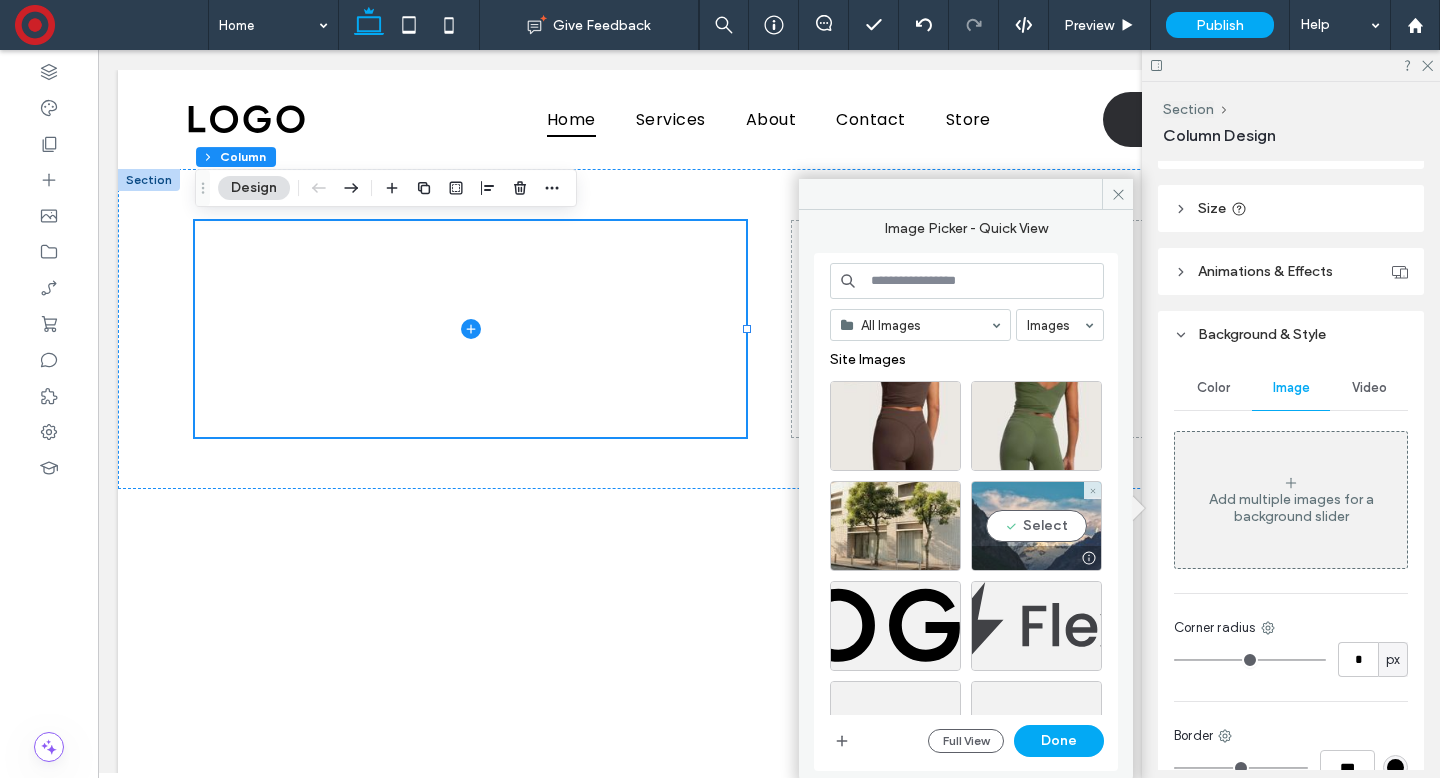 click on "Select" at bounding box center (1036, 526) 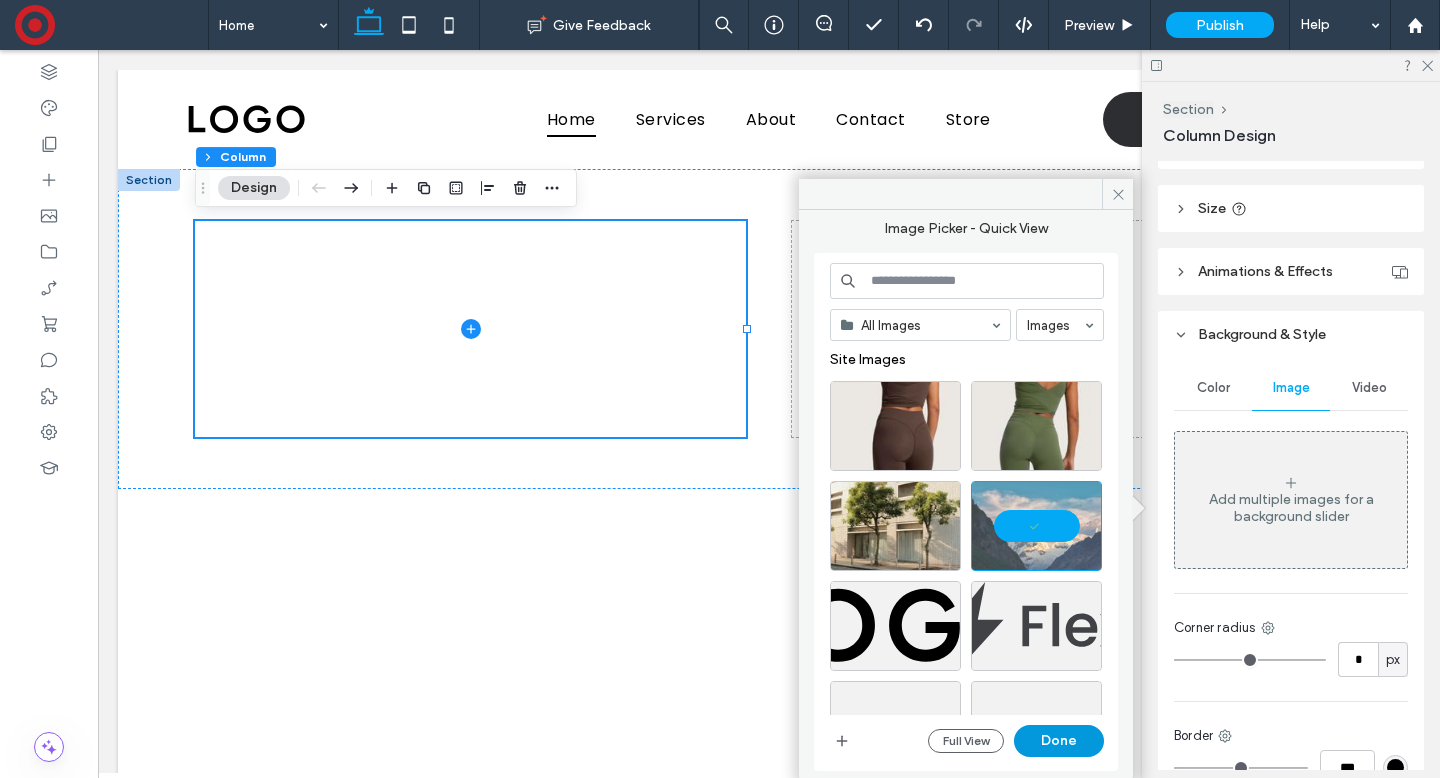 drag, startPoint x: 1068, startPoint y: 737, endPoint x: 1278, endPoint y: 400, distance: 397.07556 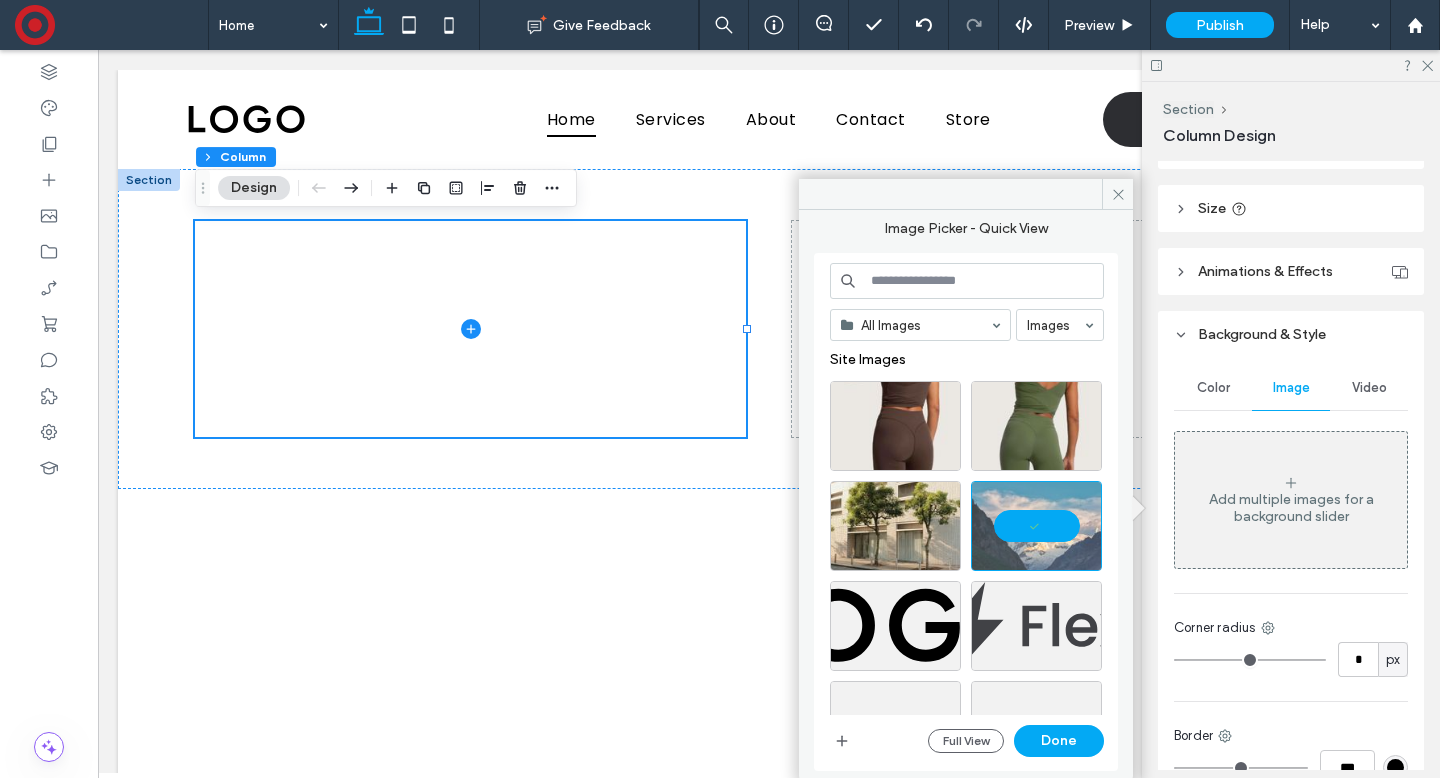 click on "Done" at bounding box center [1059, 741] 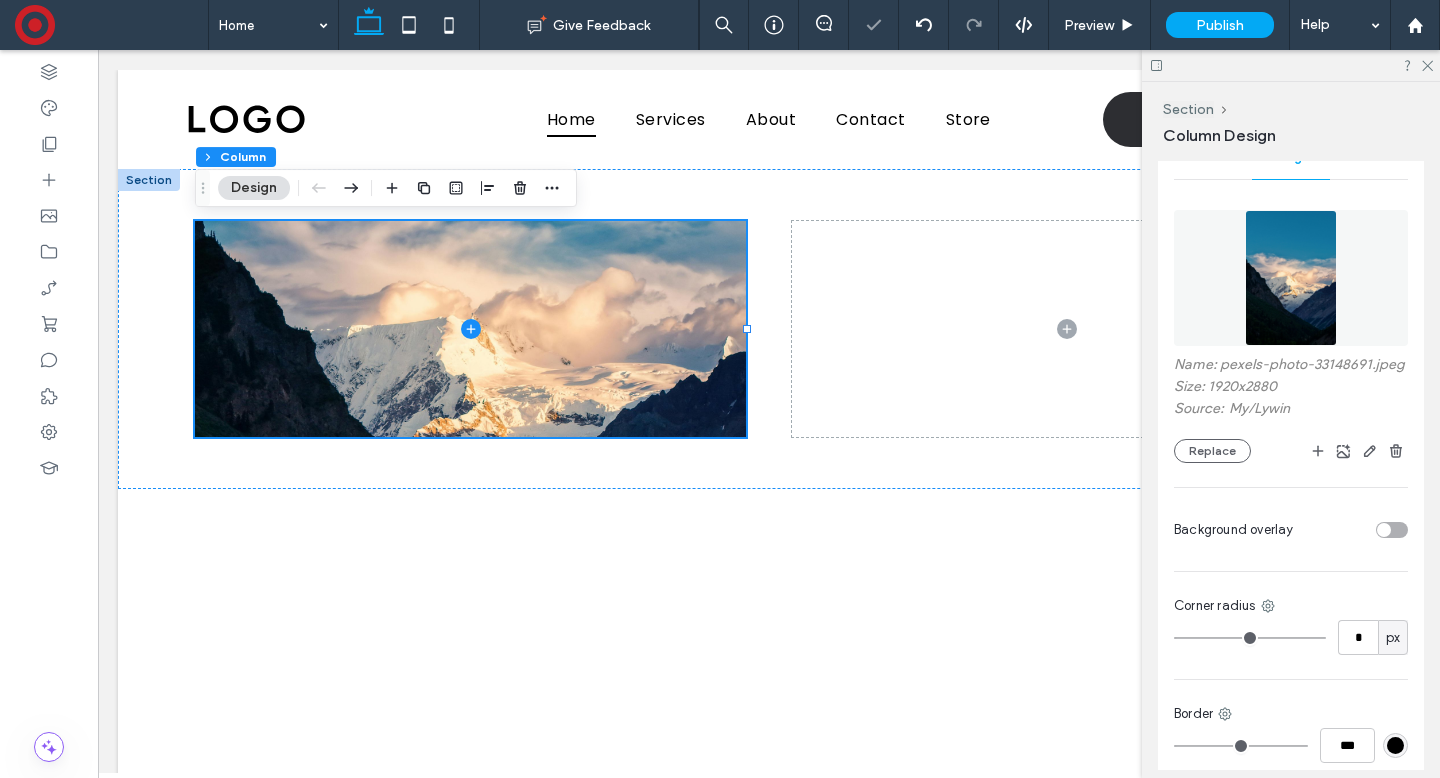 scroll, scrollTop: 603, scrollLeft: 0, axis: vertical 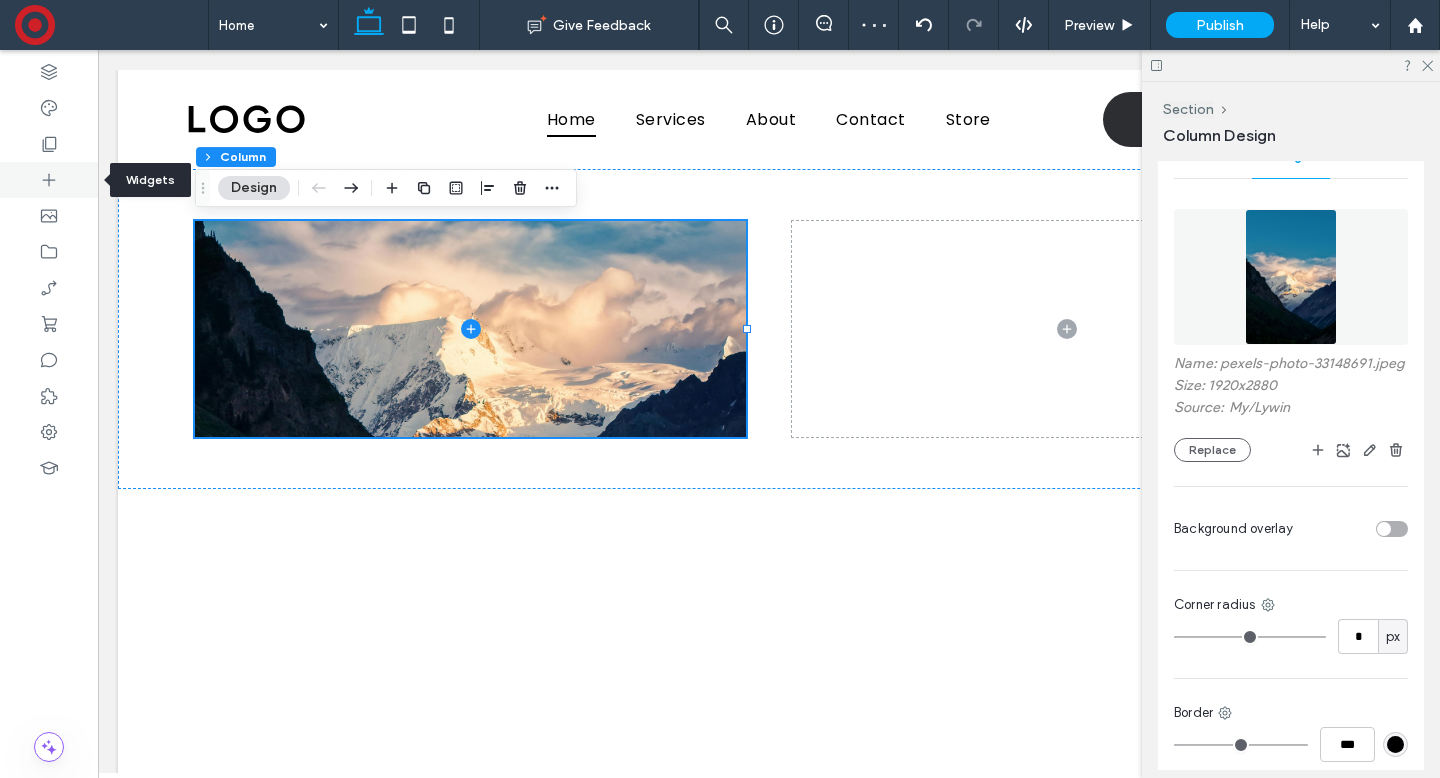 click at bounding box center [49, 180] 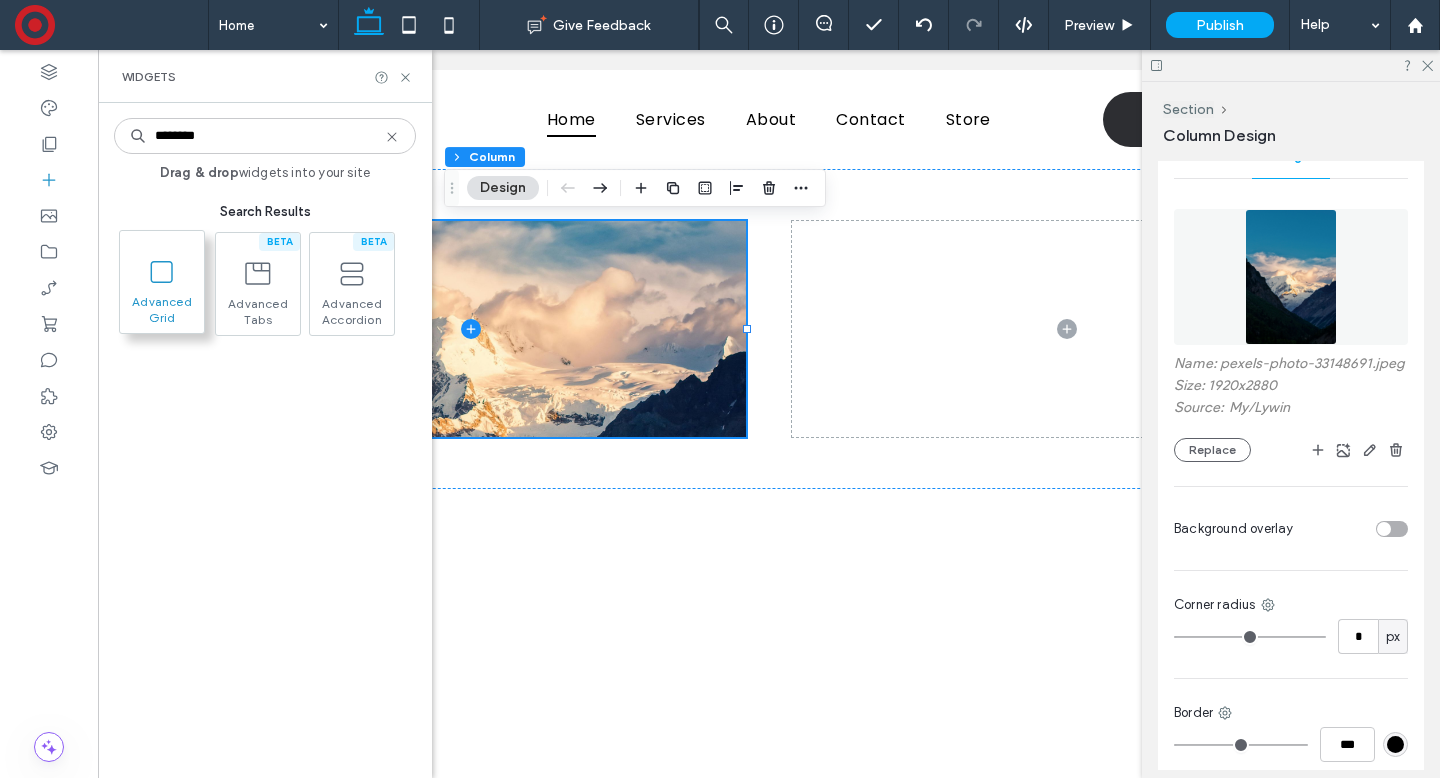 type on "********" 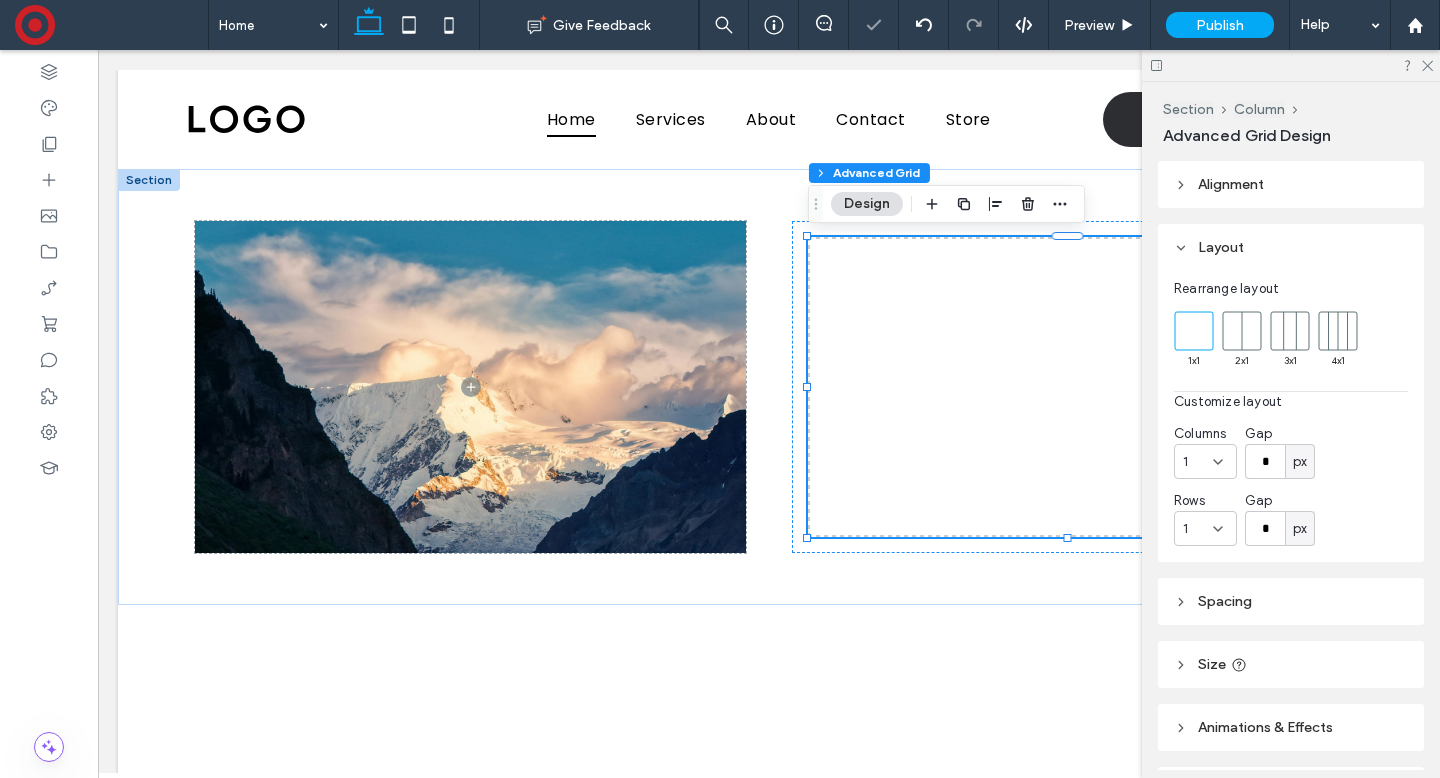 scroll, scrollTop: 186, scrollLeft: 0, axis: vertical 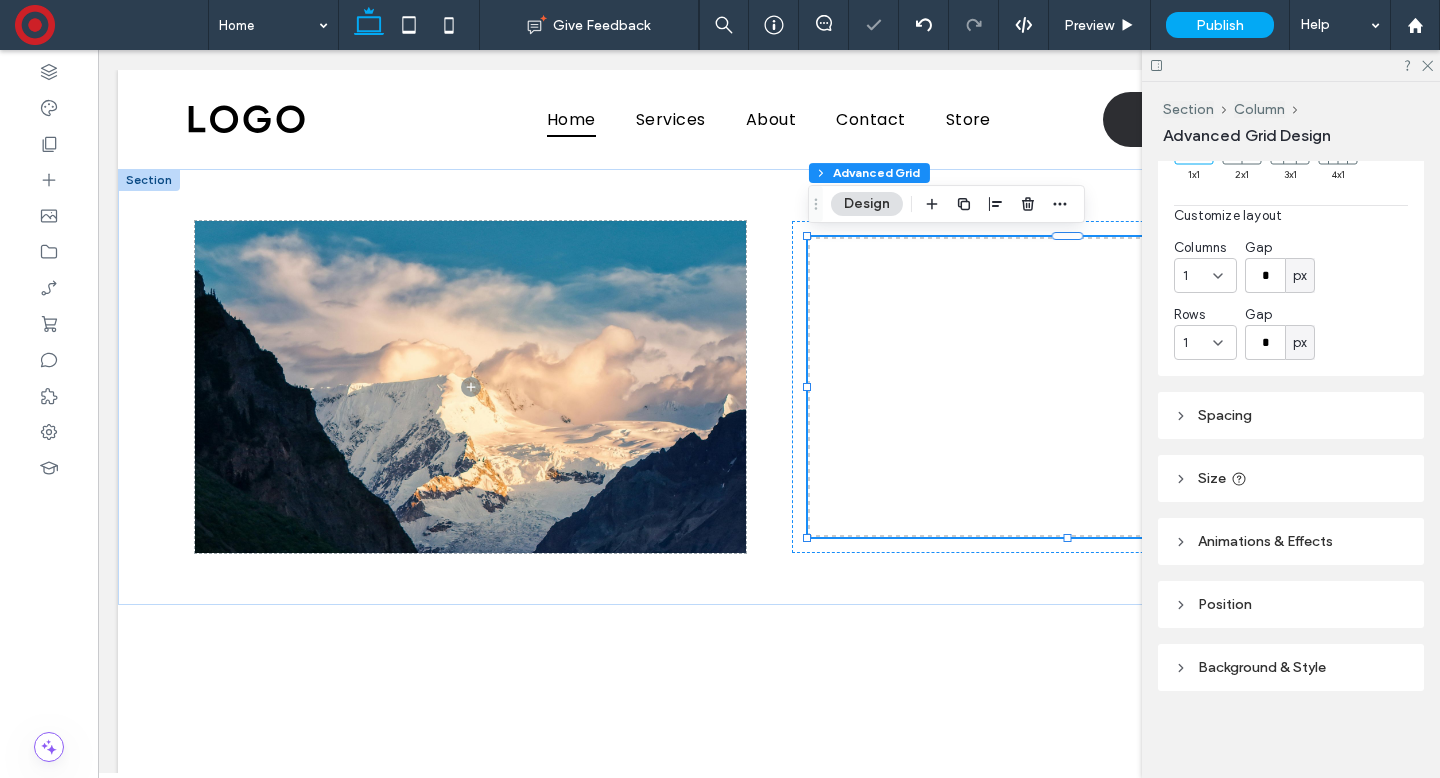 click on "Background & Style" at bounding box center (1262, 667) 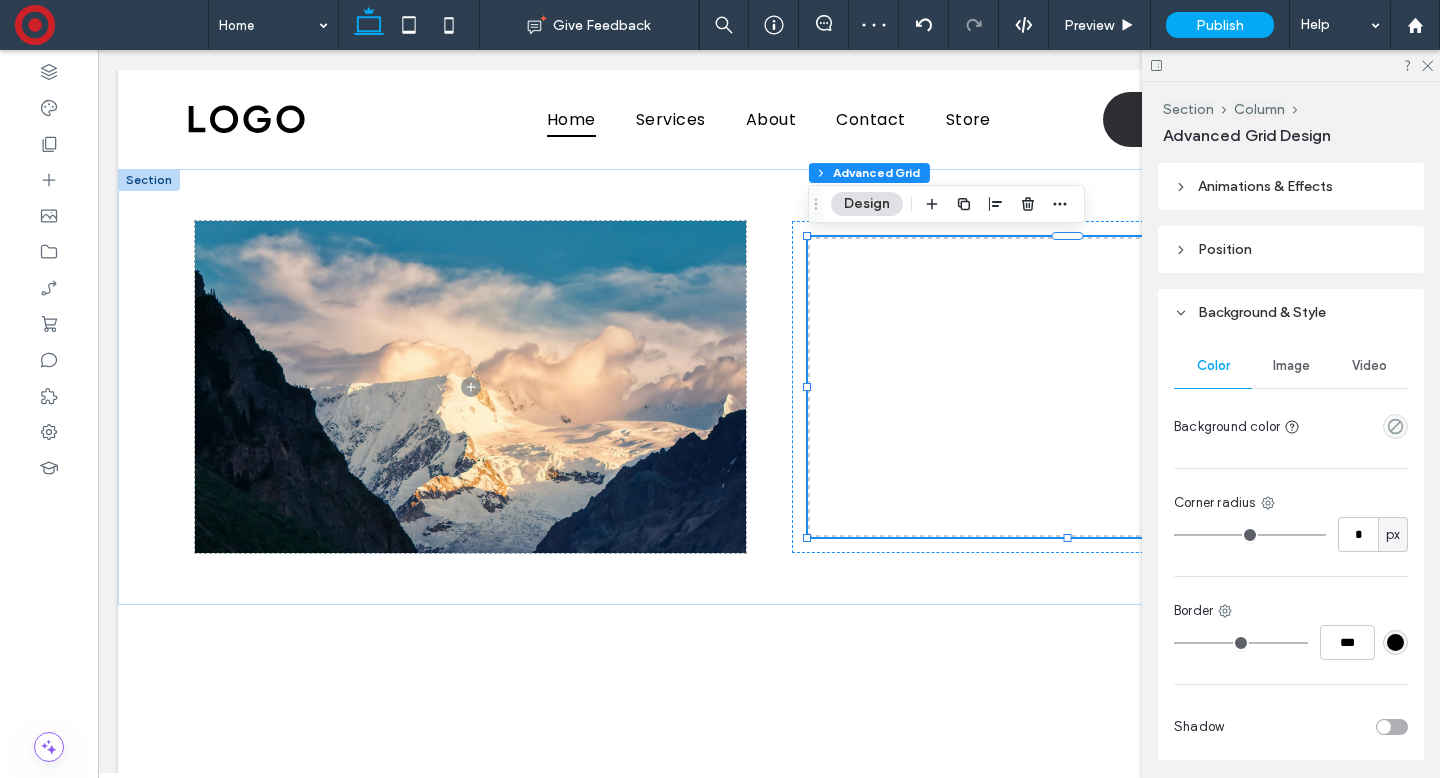 scroll, scrollTop: 592, scrollLeft: 0, axis: vertical 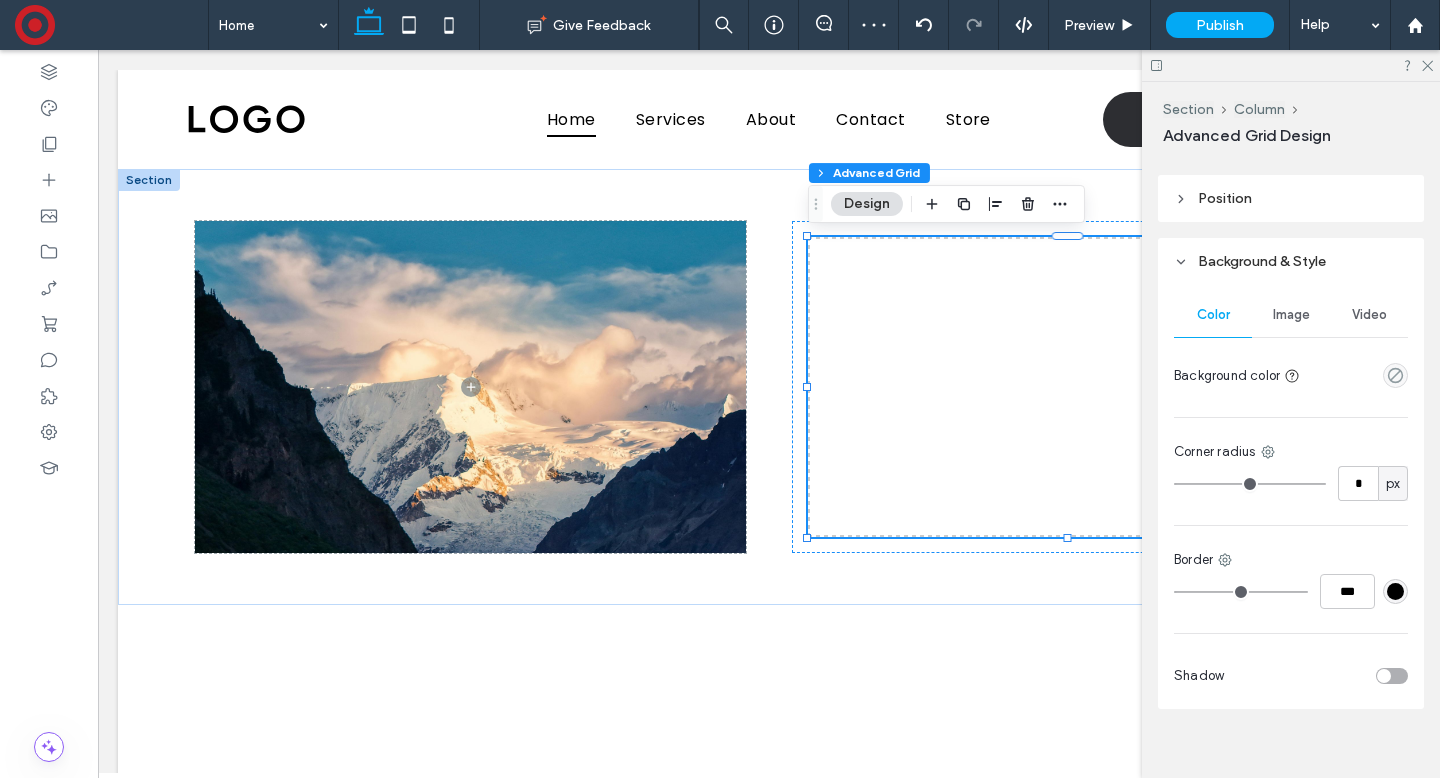 drag, startPoint x: 1294, startPoint y: 317, endPoint x: 1366, endPoint y: 321, distance: 72.11102 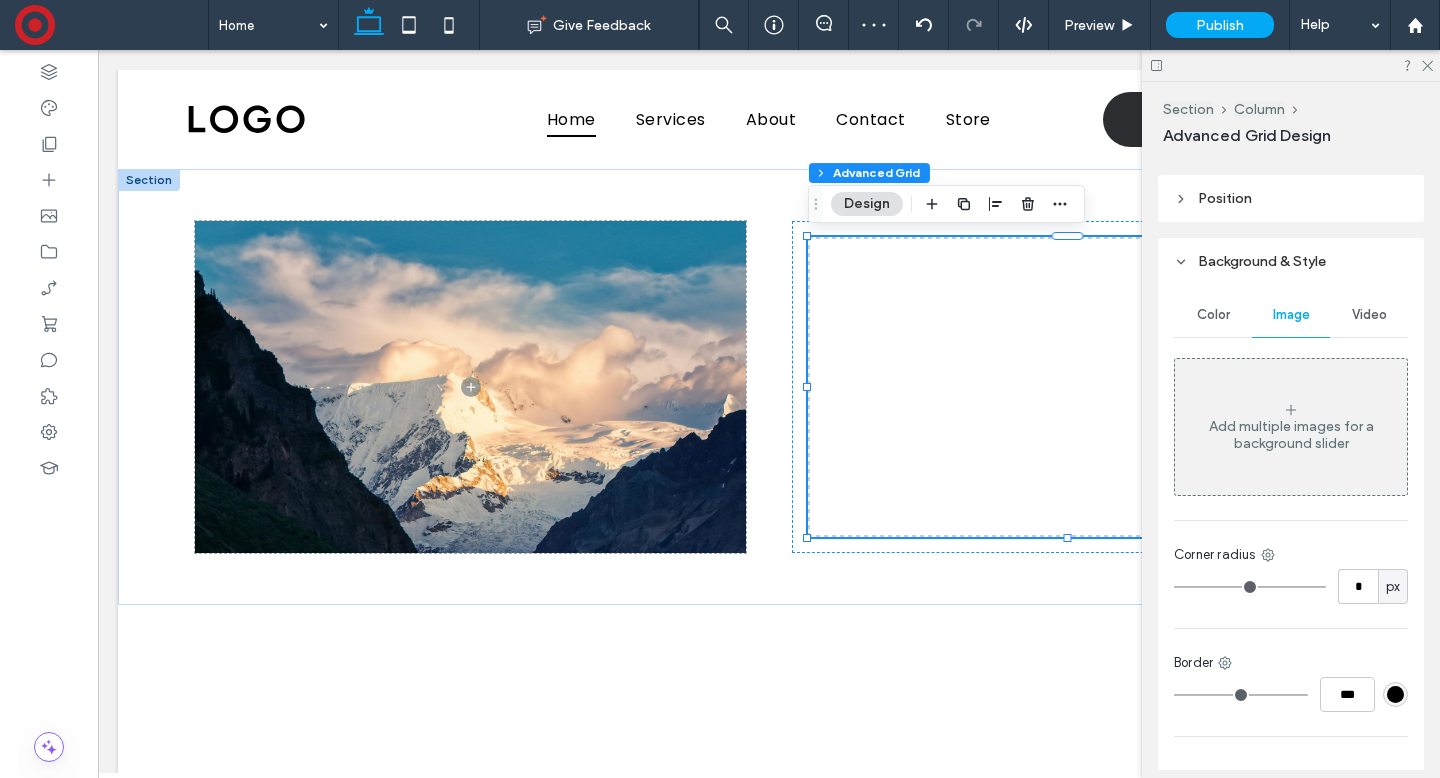 click on "Add multiple images for a background slider" at bounding box center (1291, 435) 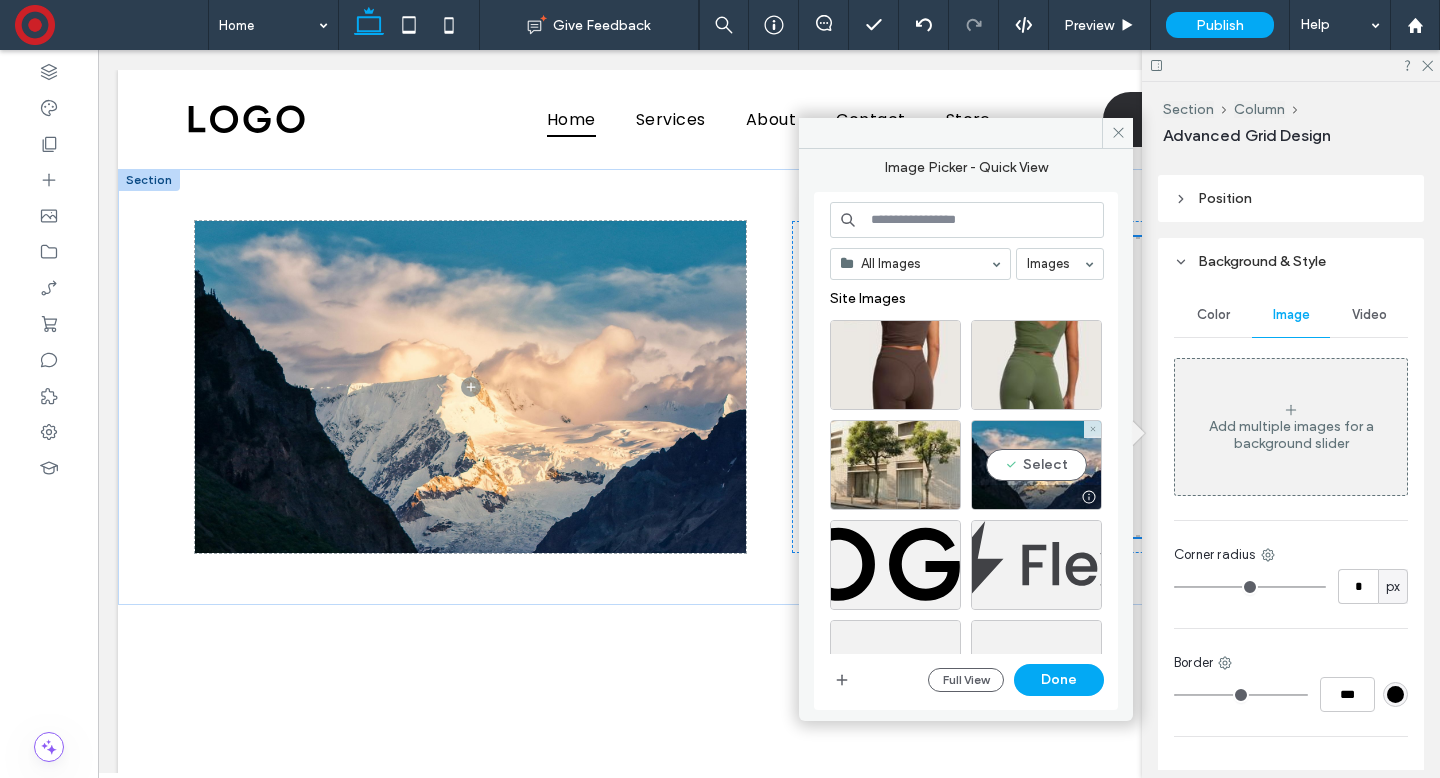 drag, startPoint x: 1036, startPoint y: 464, endPoint x: 1253, endPoint y: 633, distance: 275.04544 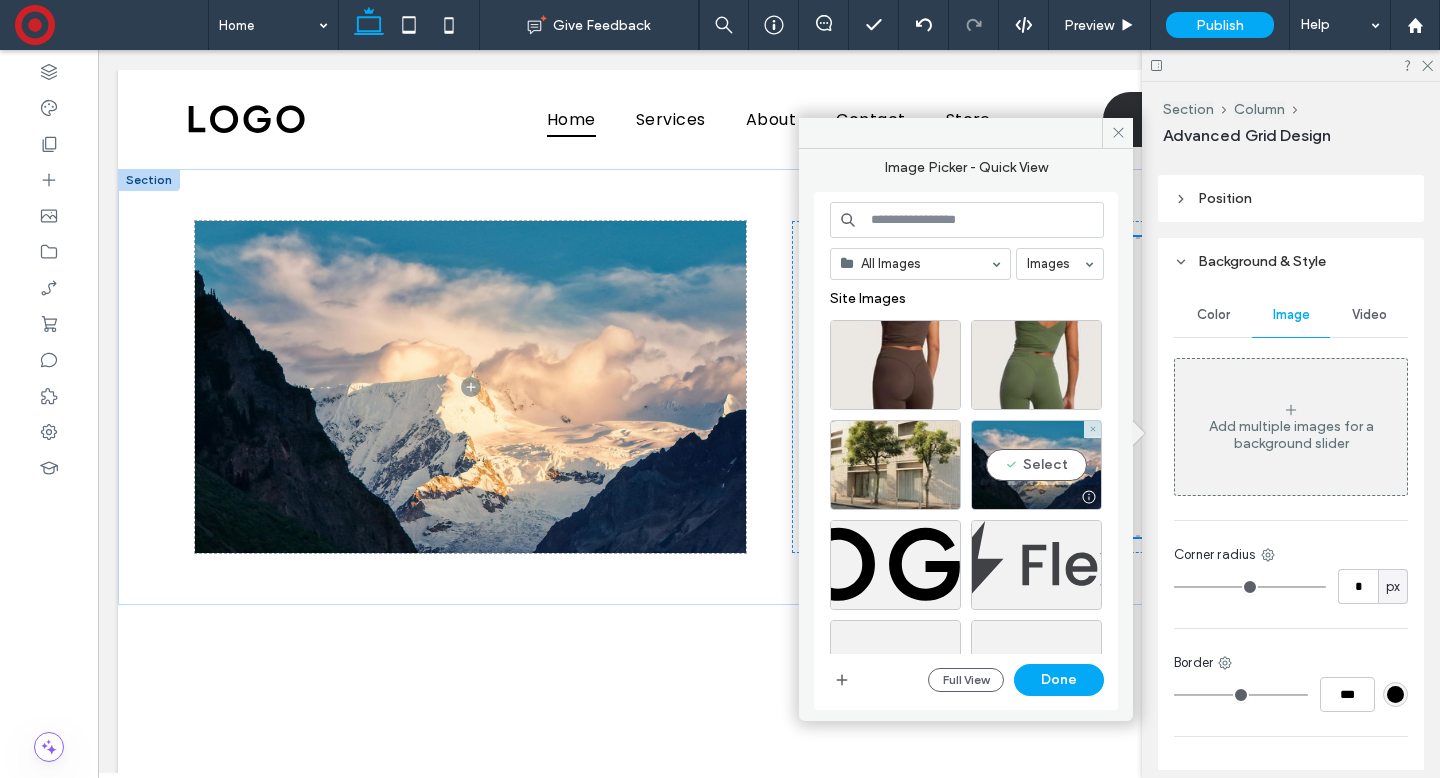 click on "Select" at bounding box center [1036, 465] 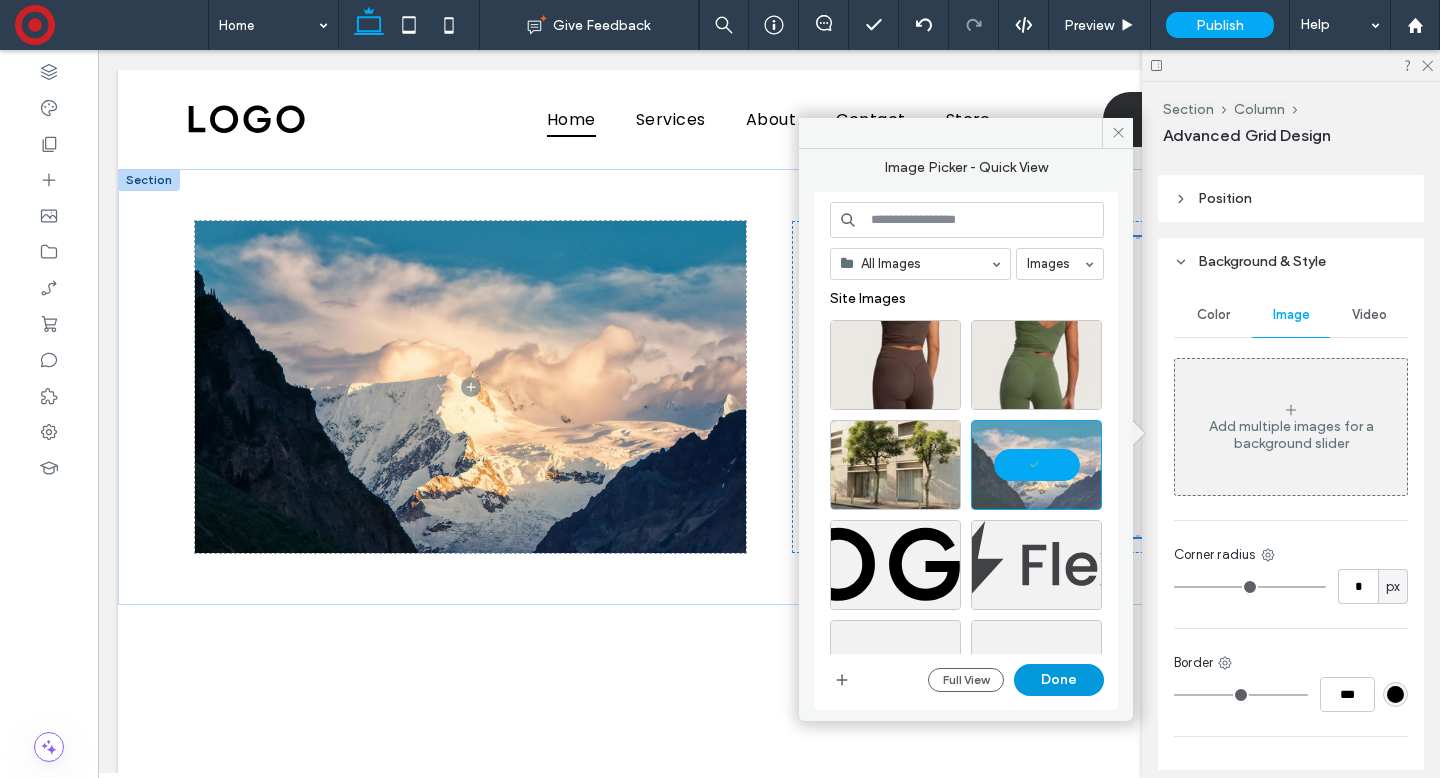 drag, startPoint x: 1064, startPoint y: 672, endPoint x: 1026, endPoint y: 616, distance: 67.6757 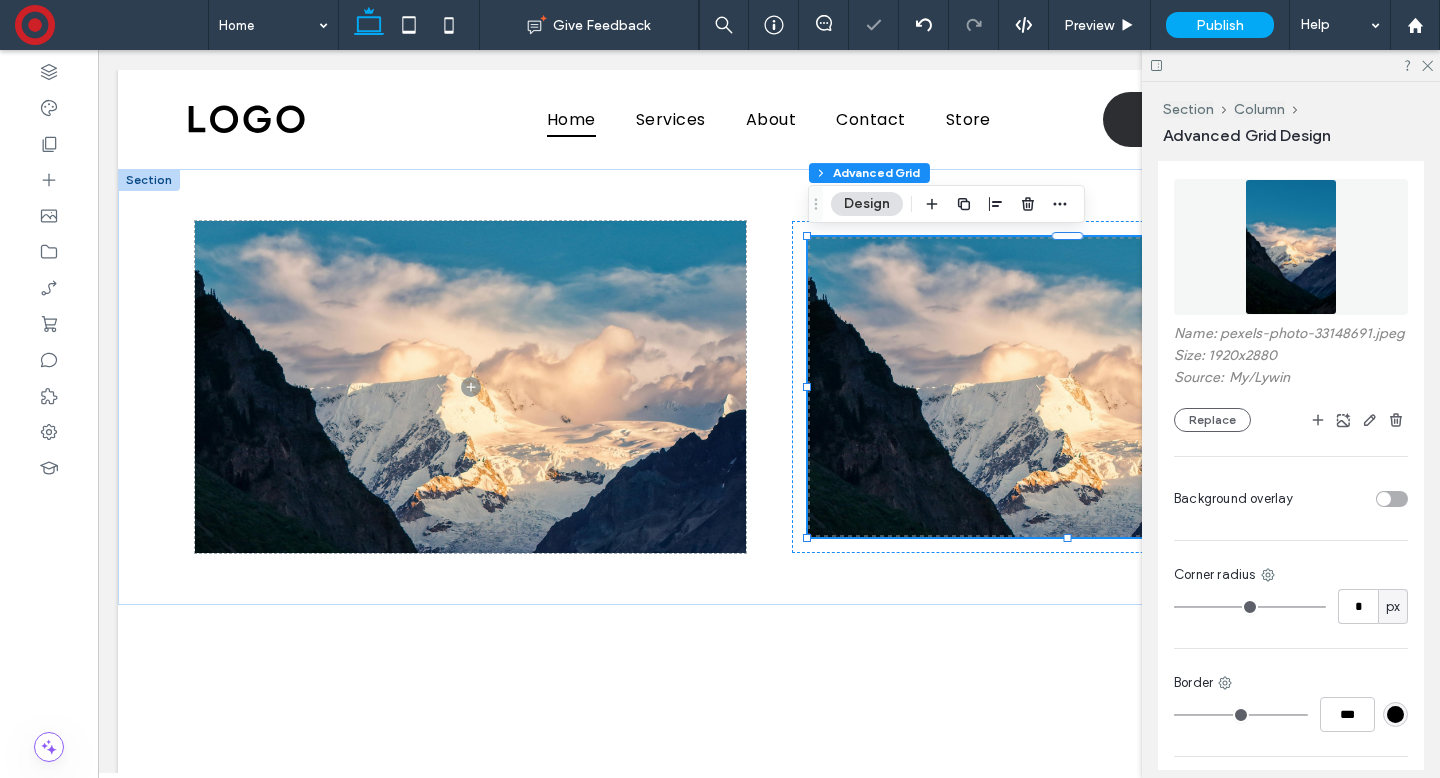 scroll, scrollTop: 783, scrollLeft: 0, axis: vertical 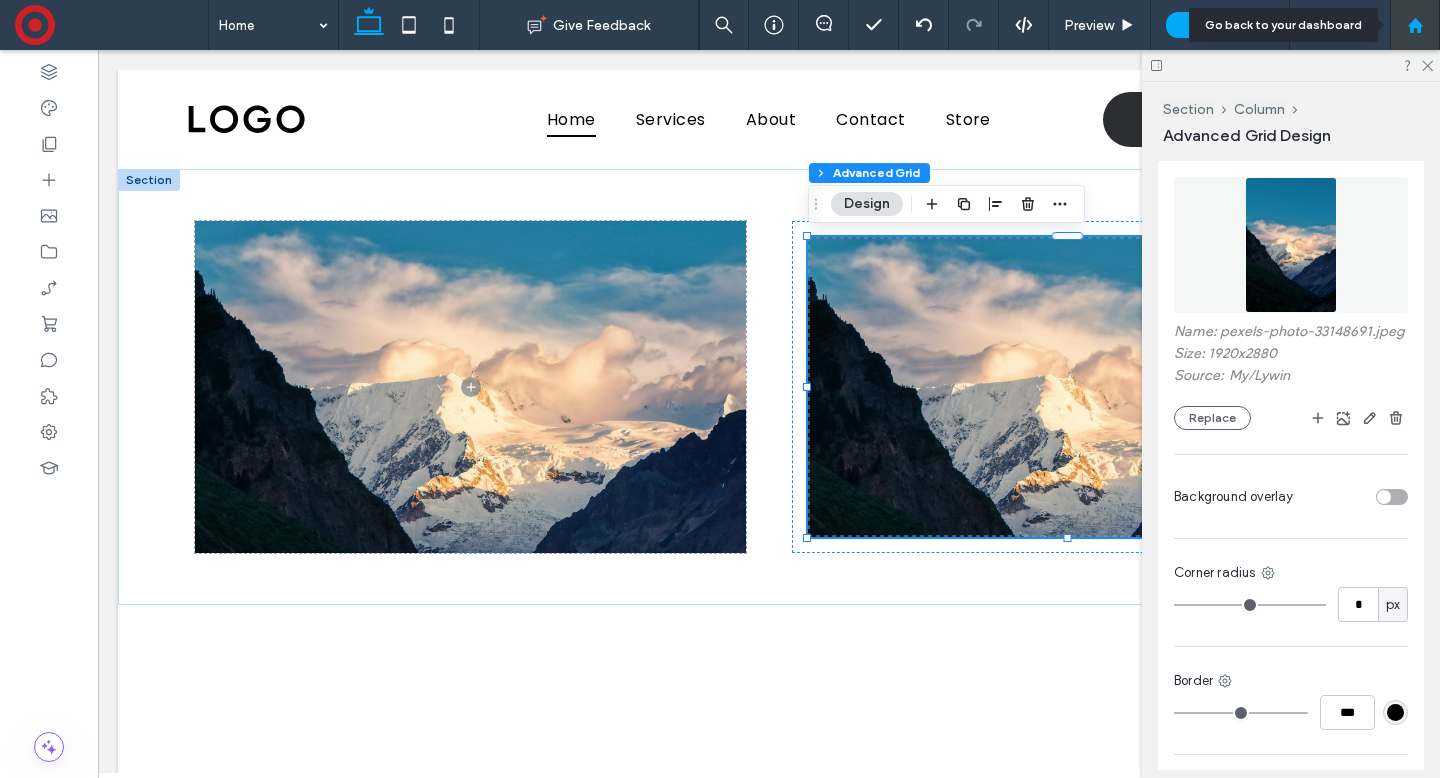 click 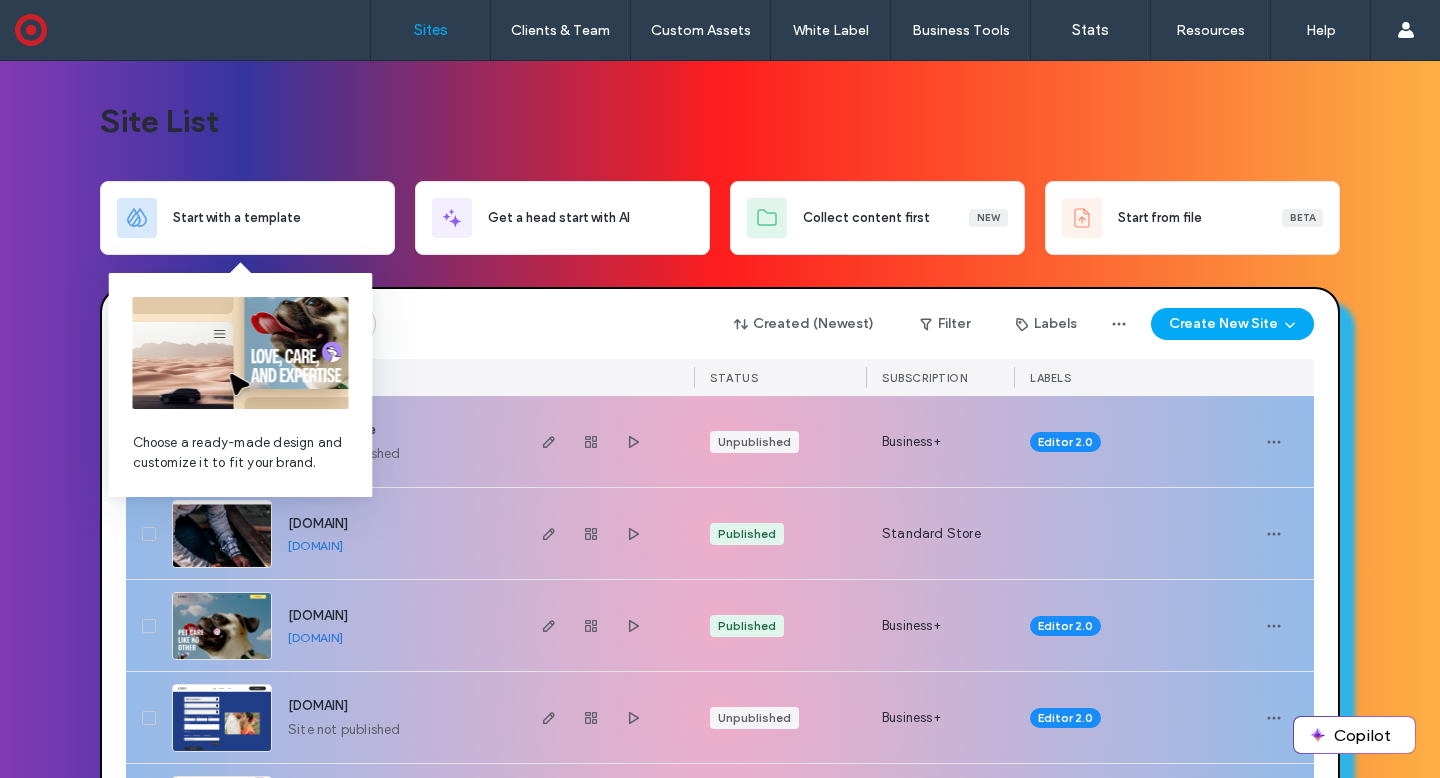 scroll, scrollTop: 0, scrollLeft: 0, axis: both 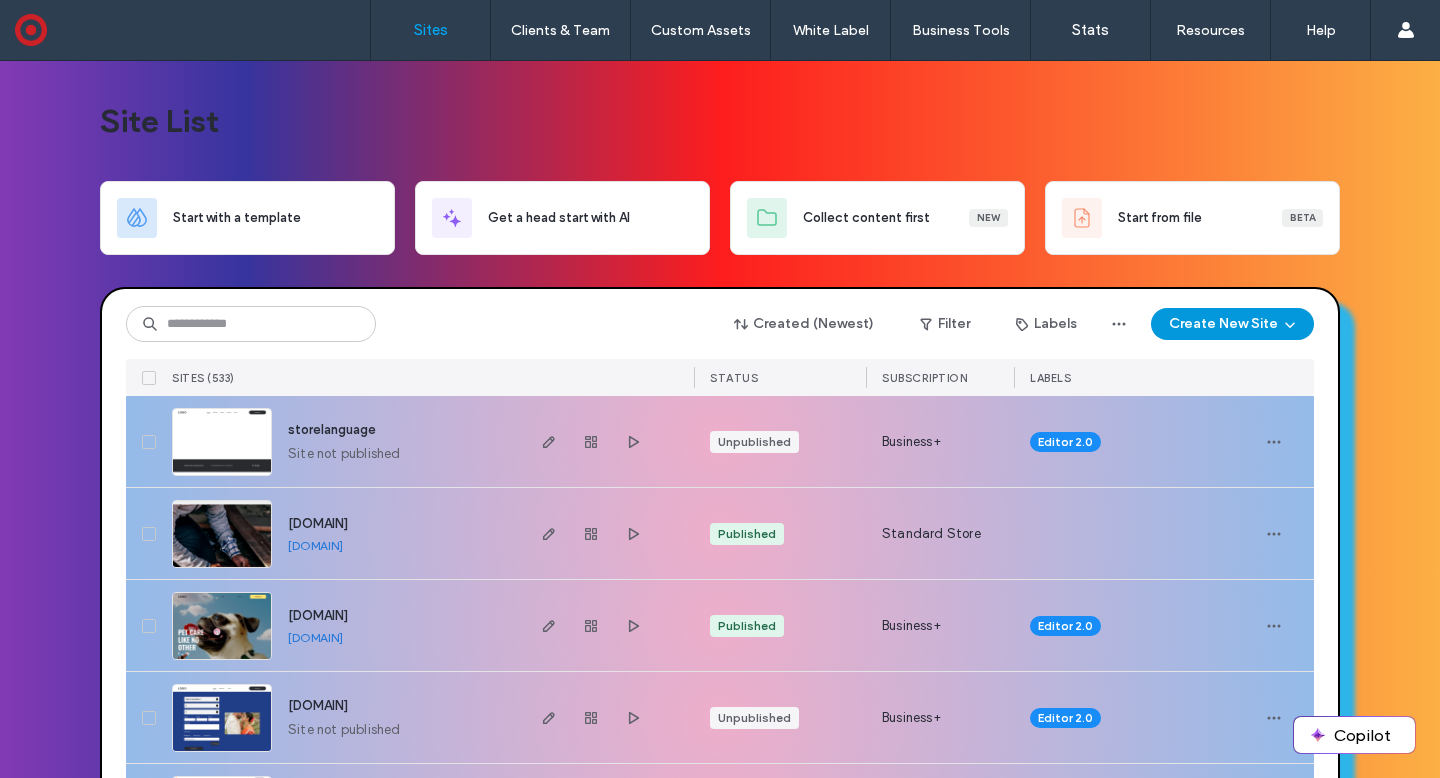 click on "Create New Site" at bounding box center (1232, 324) 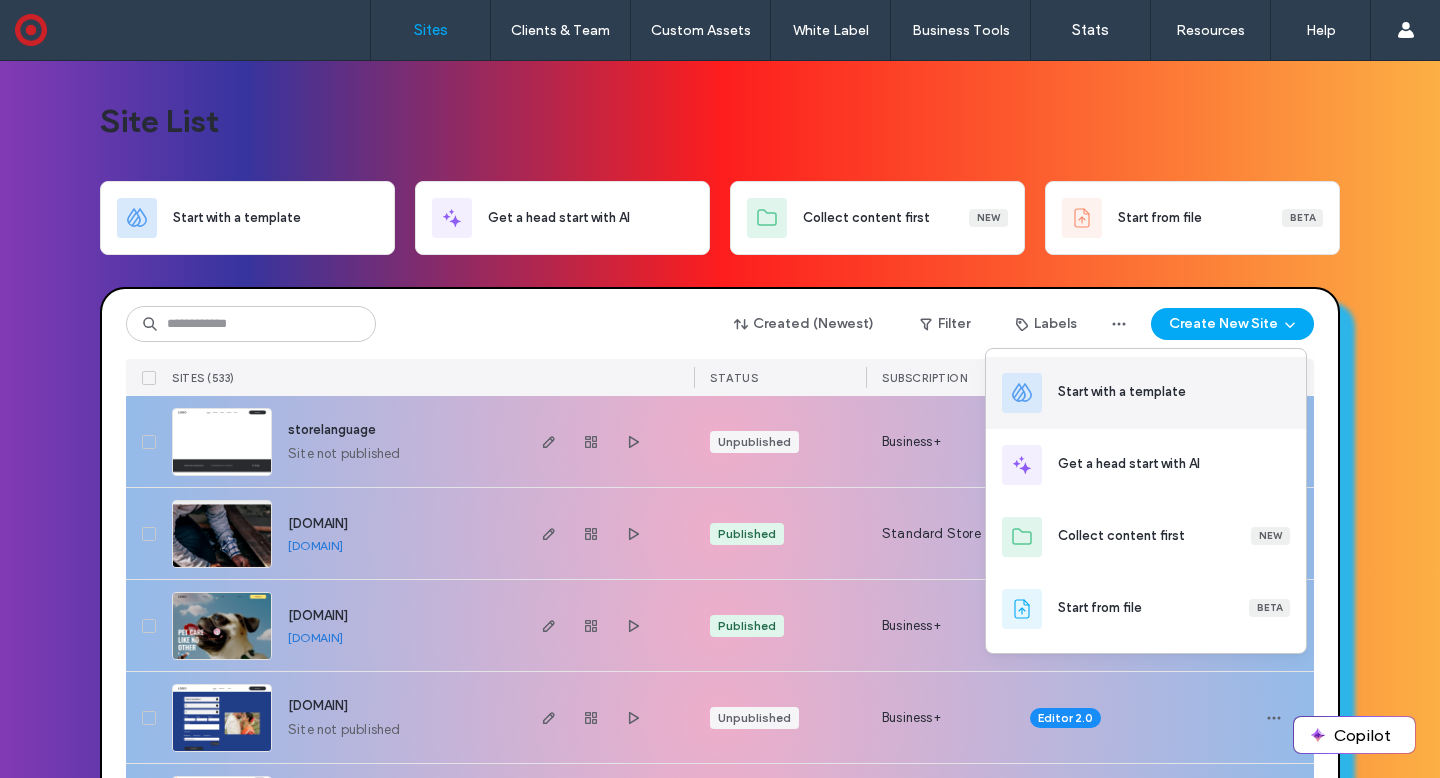 click on "Start with a template" at bounding box center [1122, 392] 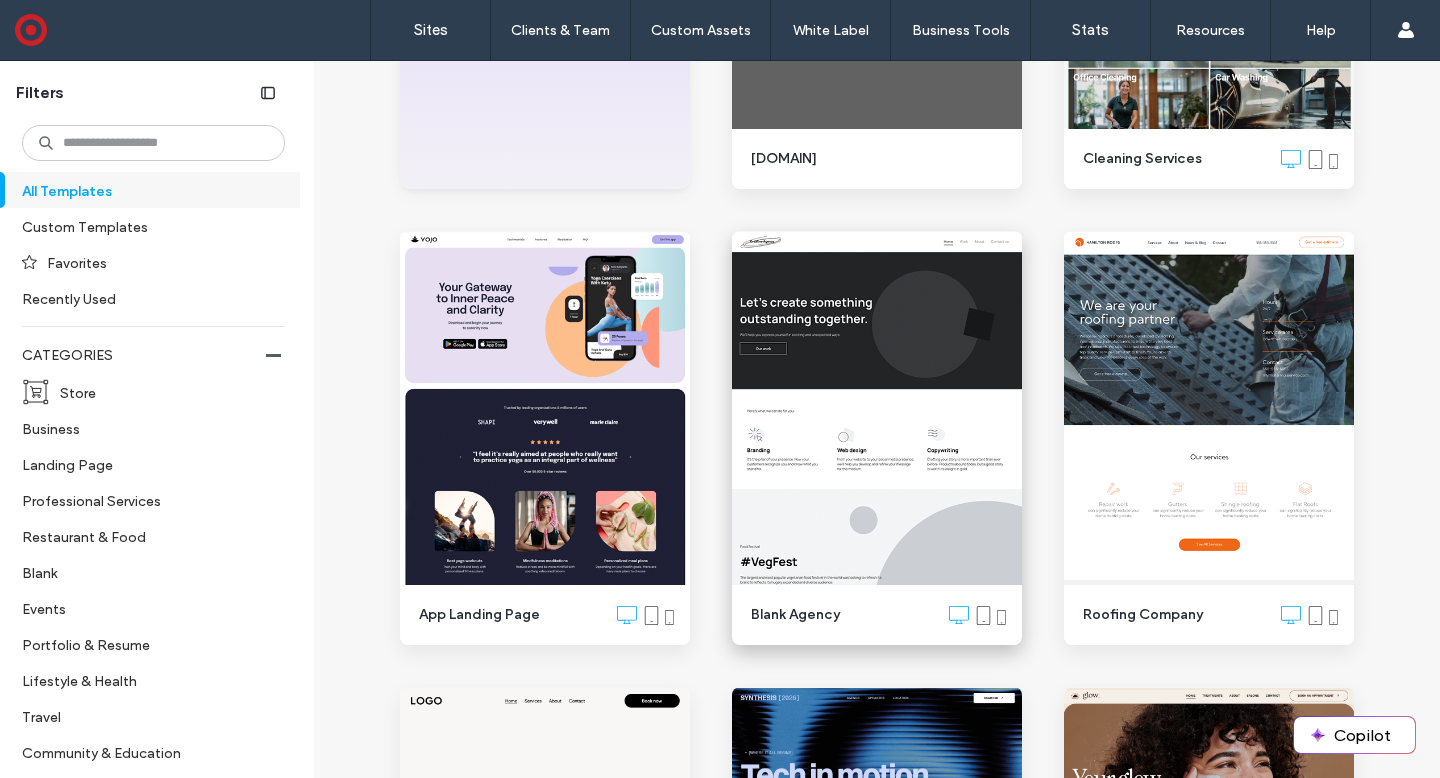 scroll, scrollTop: 603, scrollLeft: 0, axis: vertical 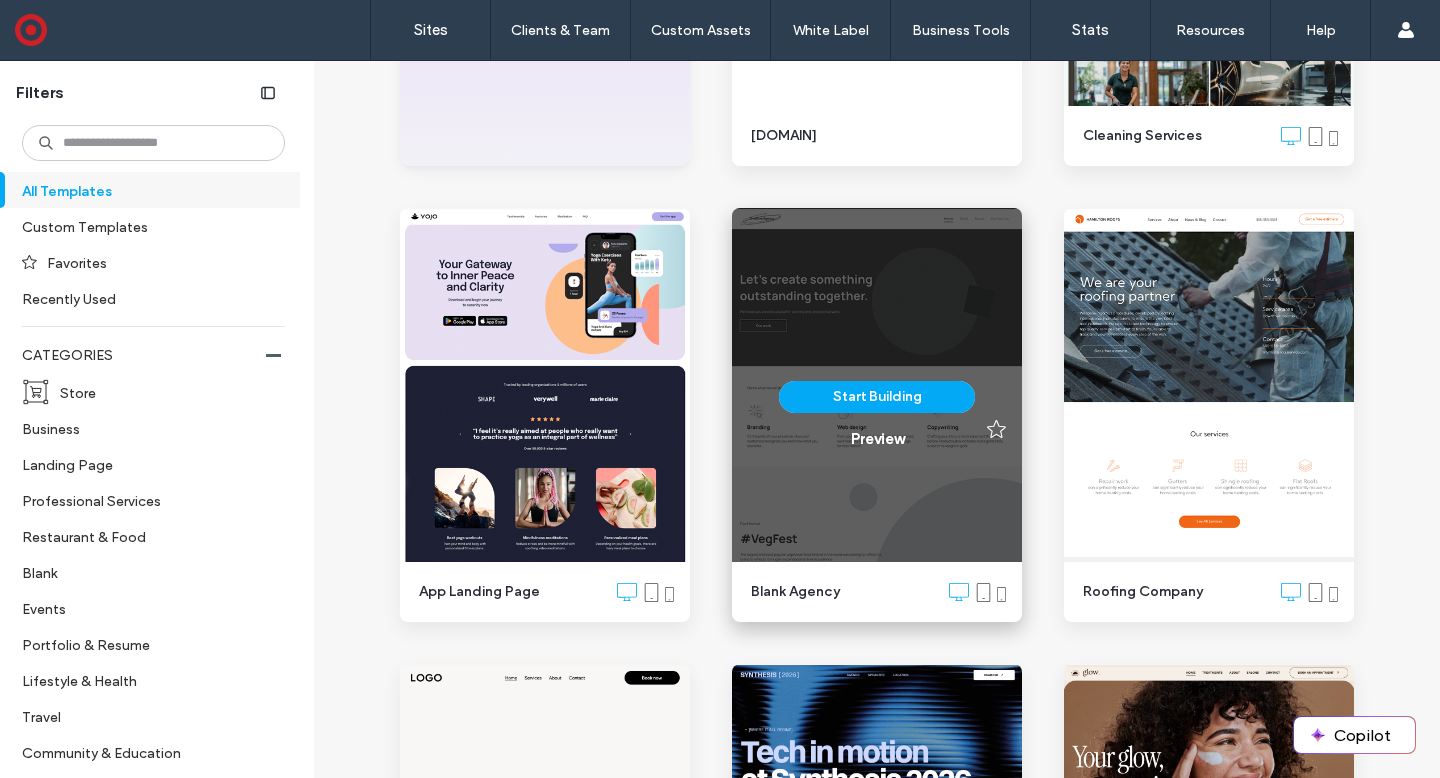 click on "Start Building Preview" at bounding box center (877, 415) 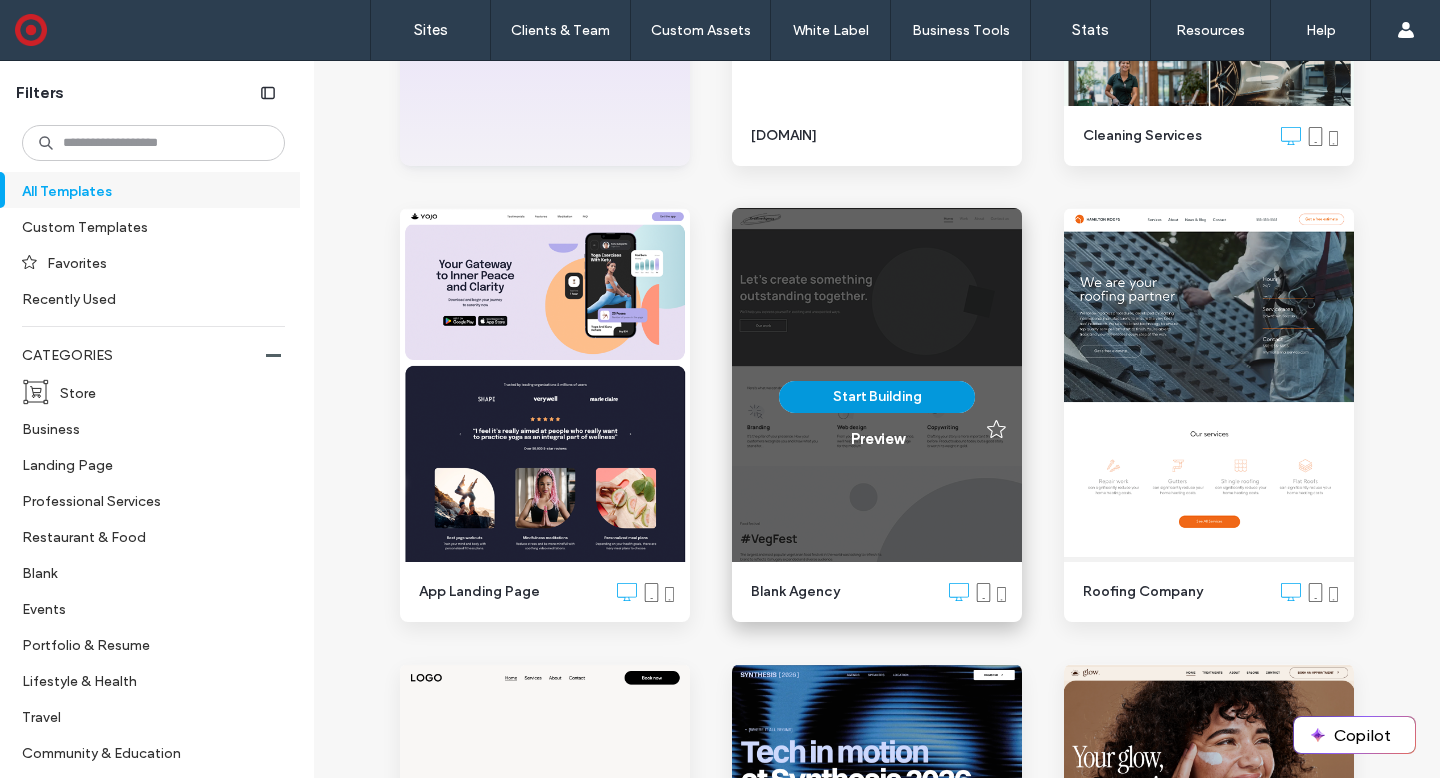 click on "Start Building" at bounding box center [877, 397] 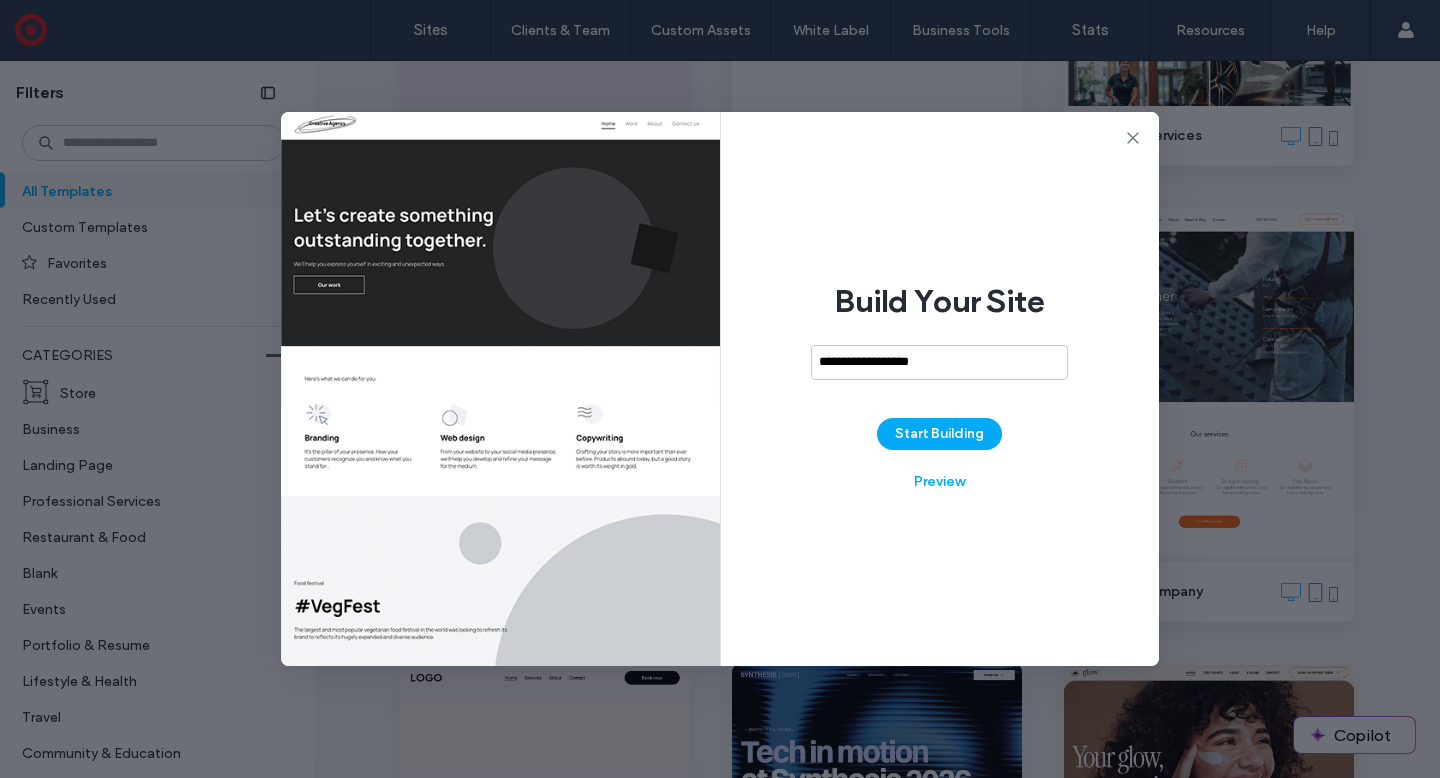 type on "**********" 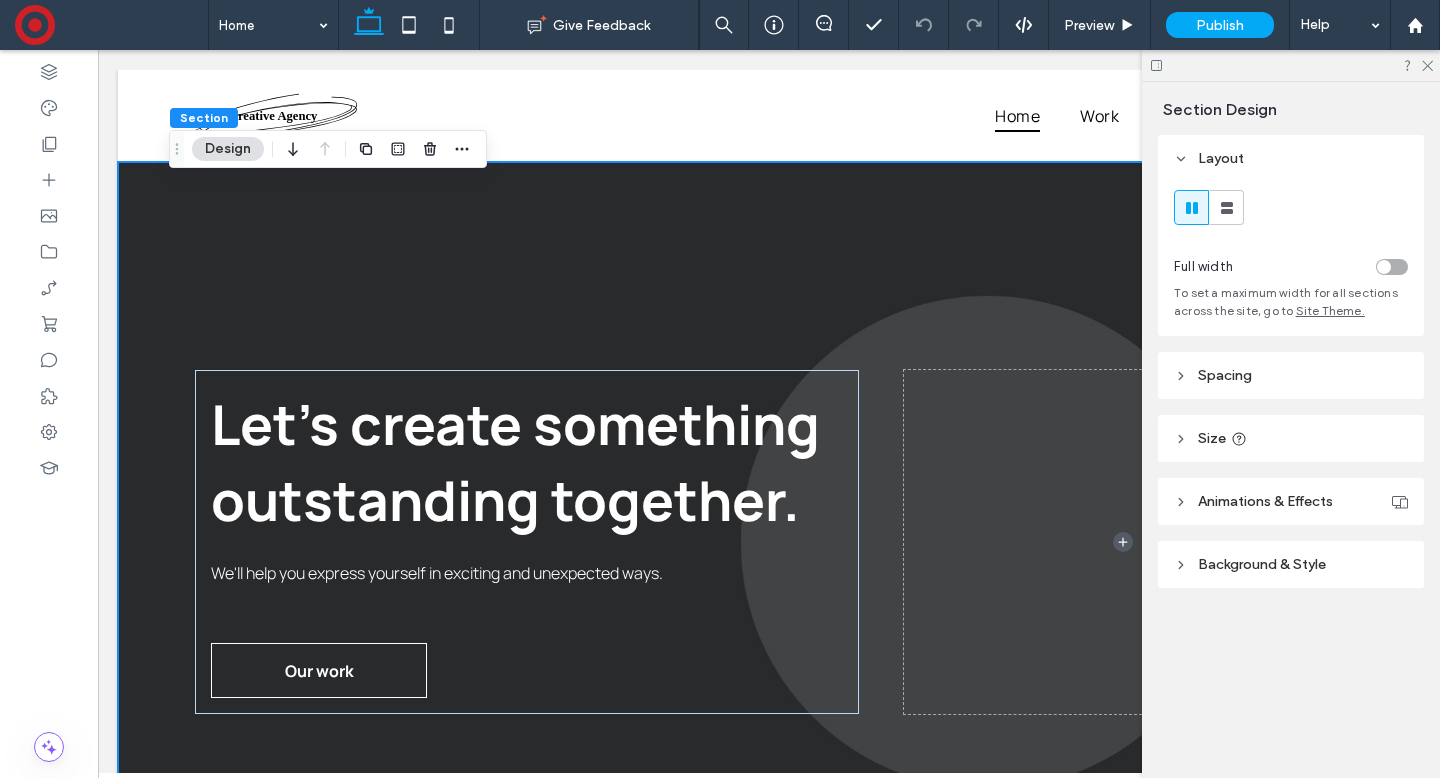 scroll, scrollTop: 0, scrollLeft: 0, axis: both 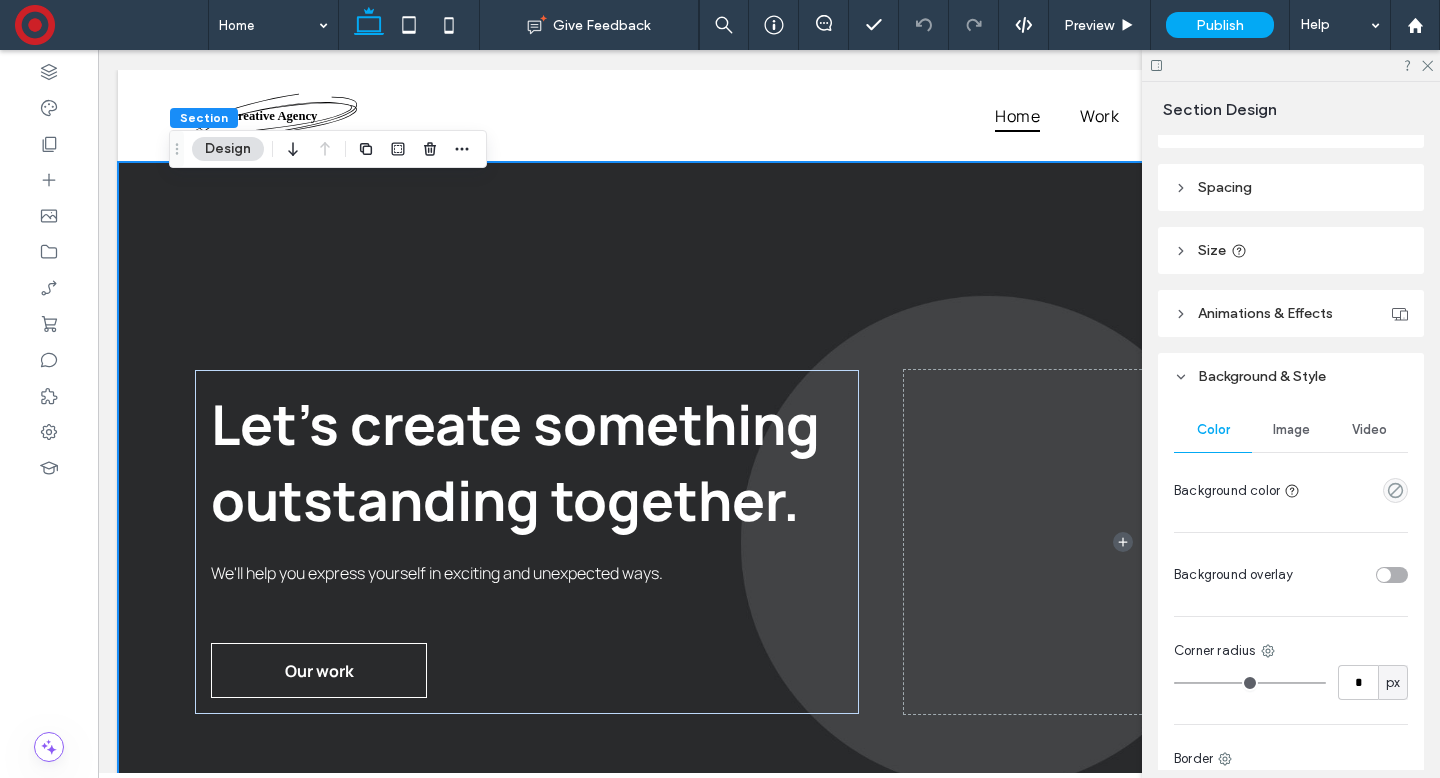 click on "Image" at bounding box center (1291, 430) 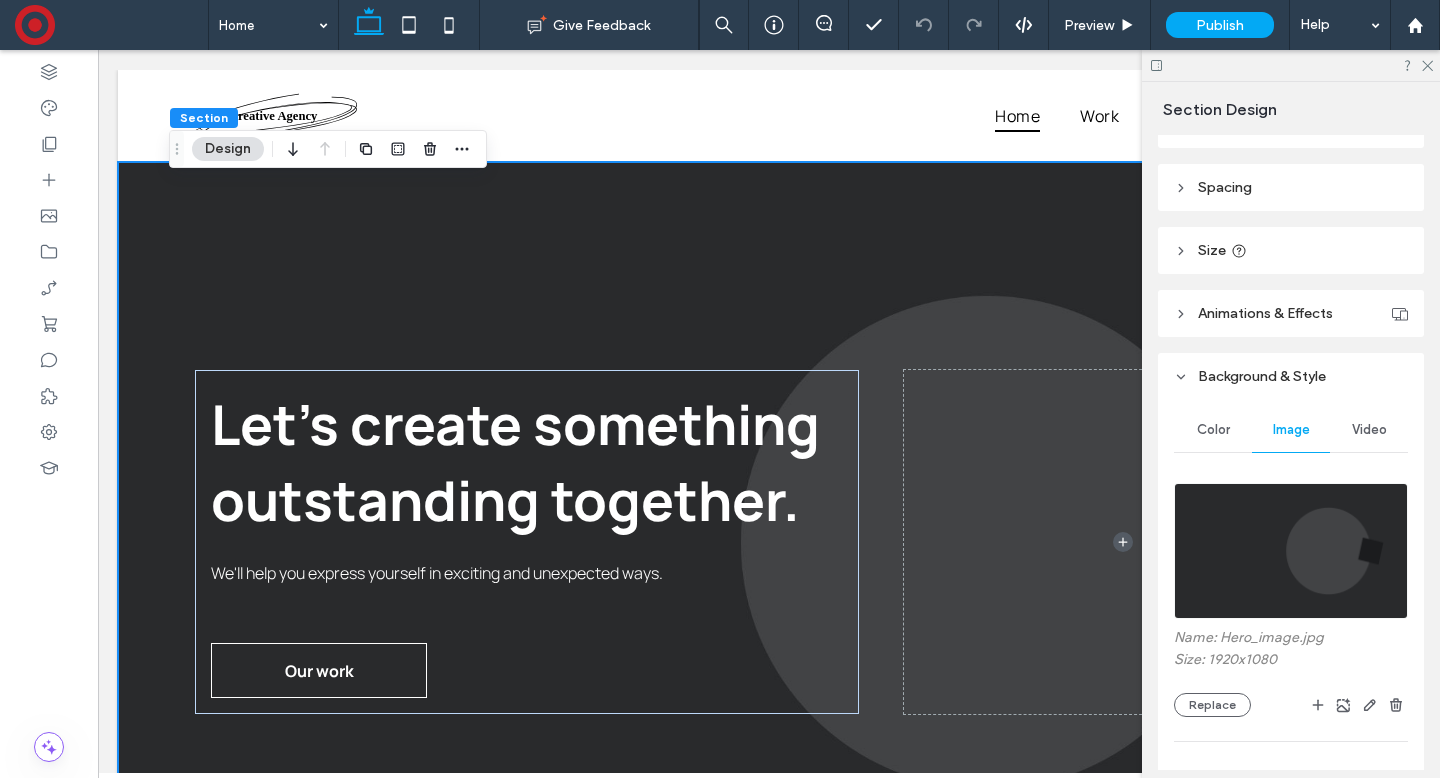click at bounding box center [1291, 551] 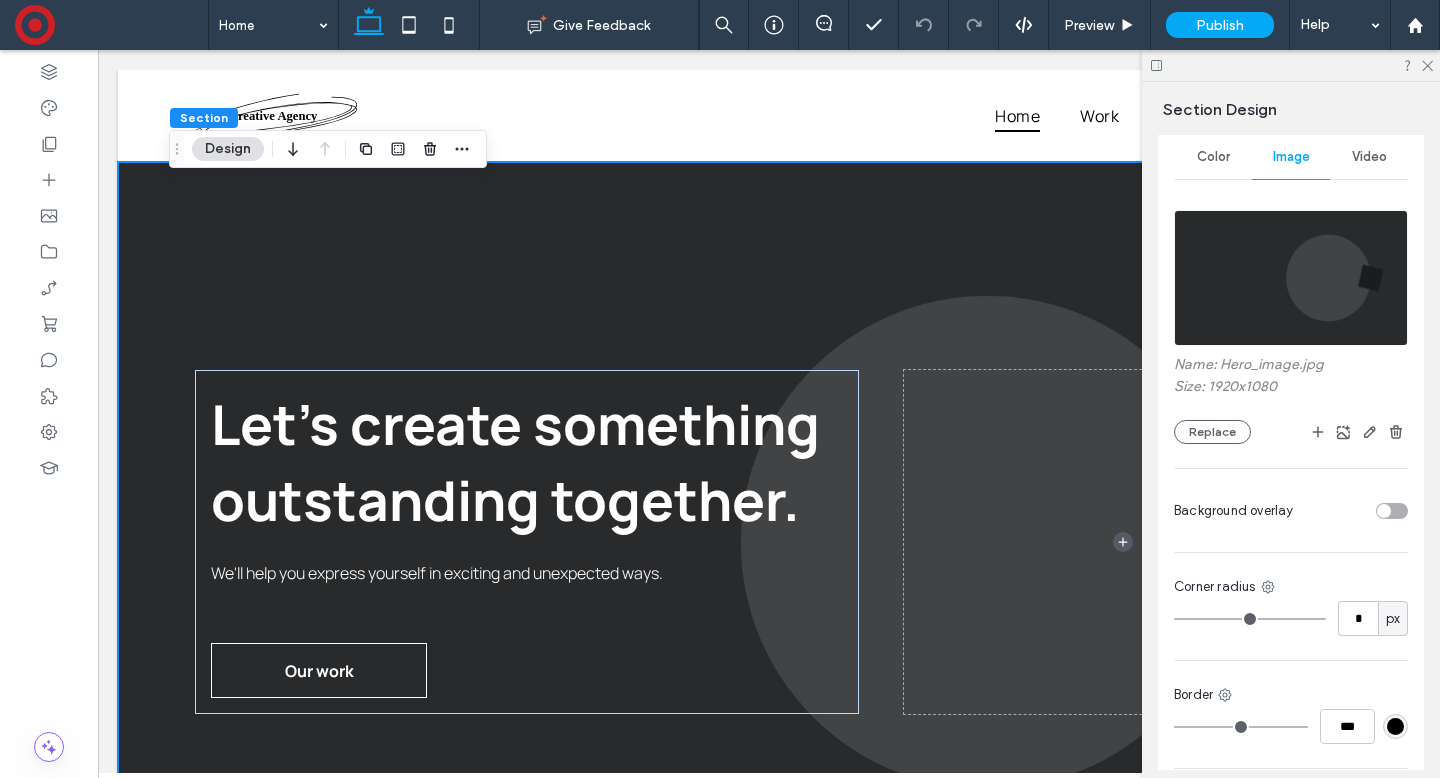 scroll, scrollTop: 352, scrollLeft: 0, axis: vertical 